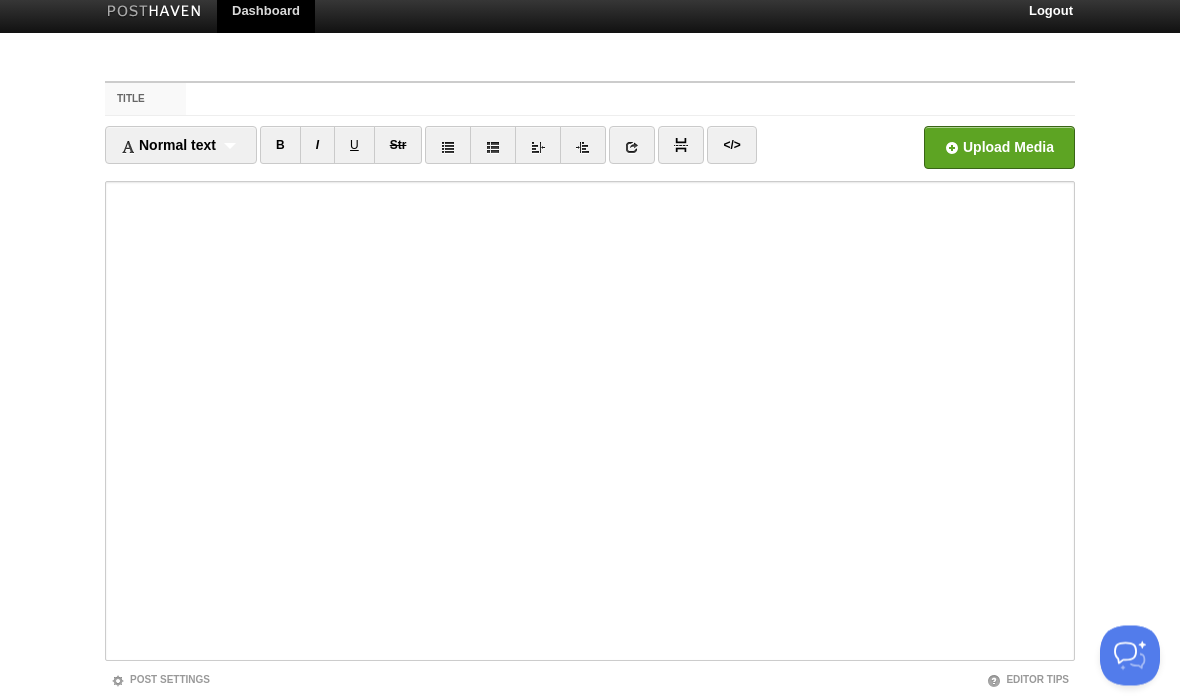 scroll, scrollTop: 149, scrollLeft: 0, axis: vertical 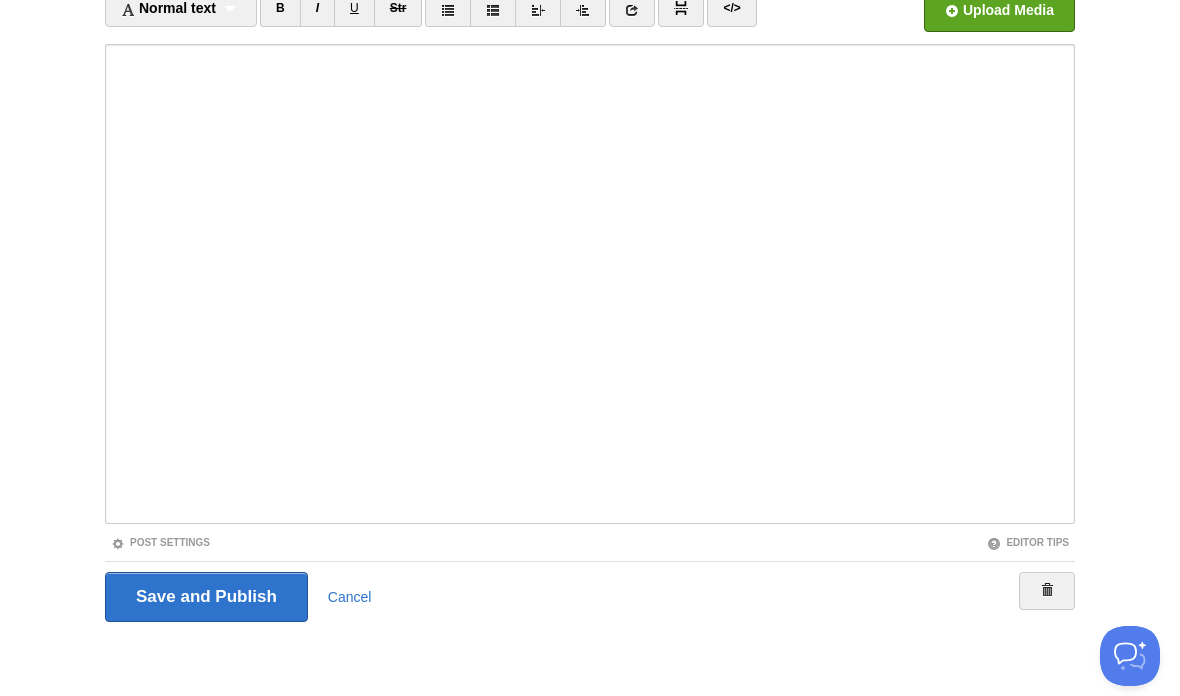 click on "Save and Publish" at bounding box center [206, 597] 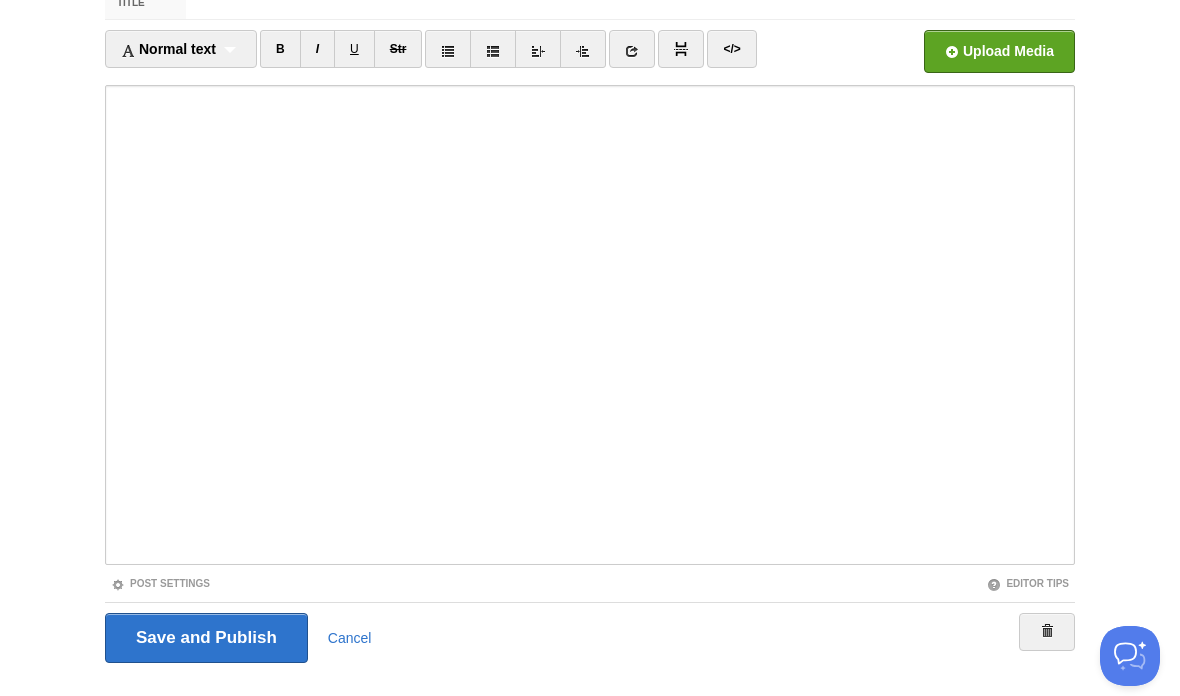 scroll, scrollTop: 75, scrollLeft: 0, axis: vertical 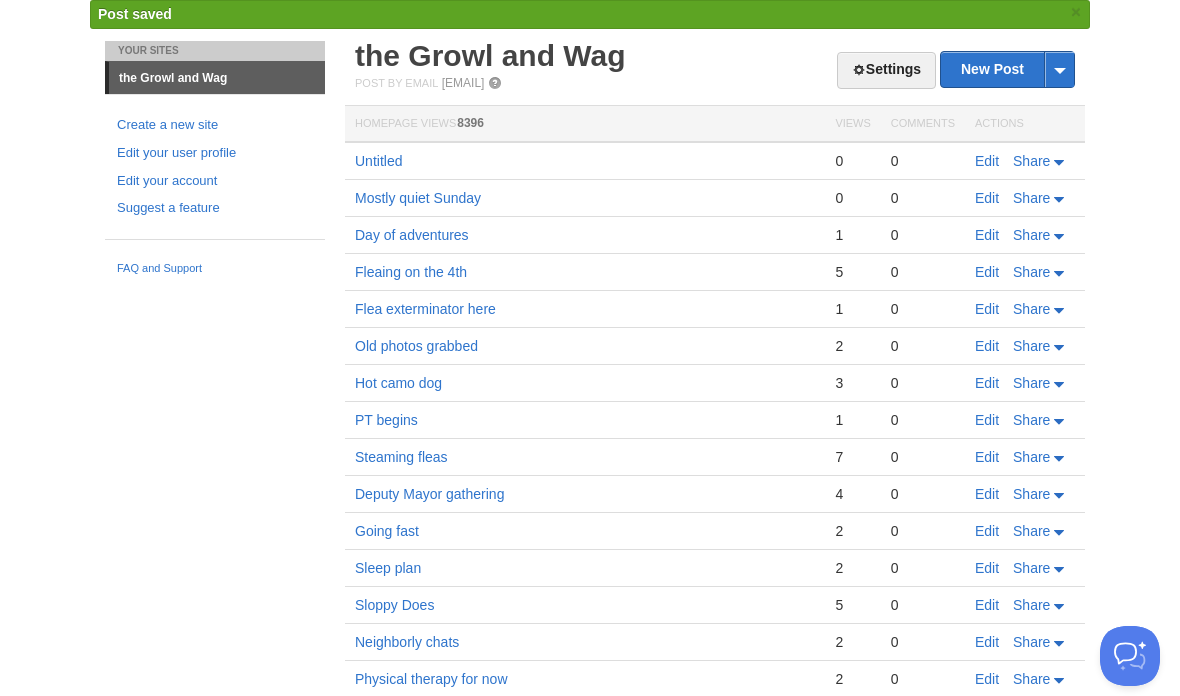 click on "Edit" at bounding box center [987, 161] 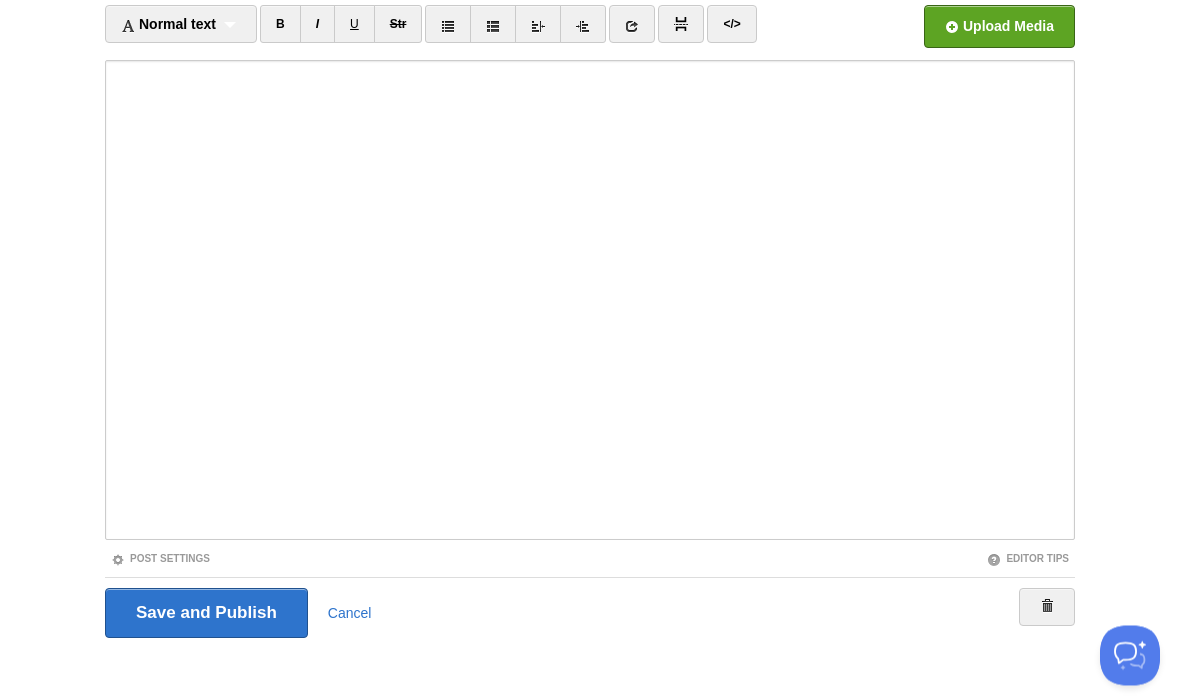 scroll, scrollTop: 149, scrollLeft: 0, axis: vertical 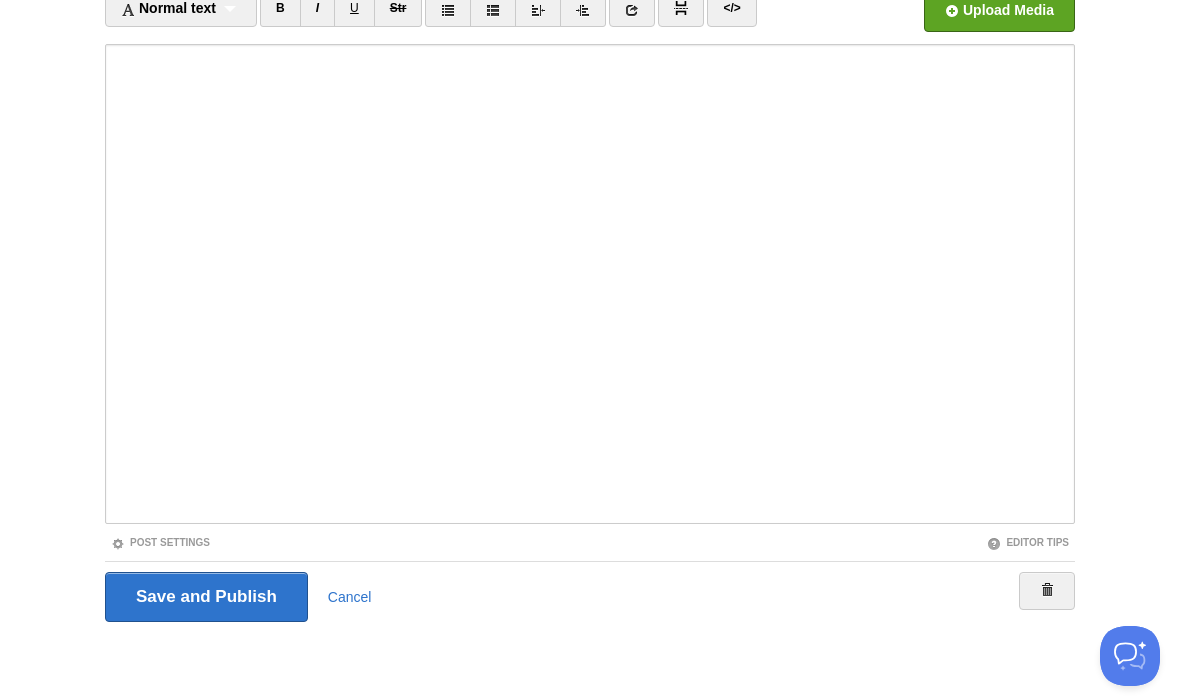 click on "Save and Publish" at bounding box center [206, 597] 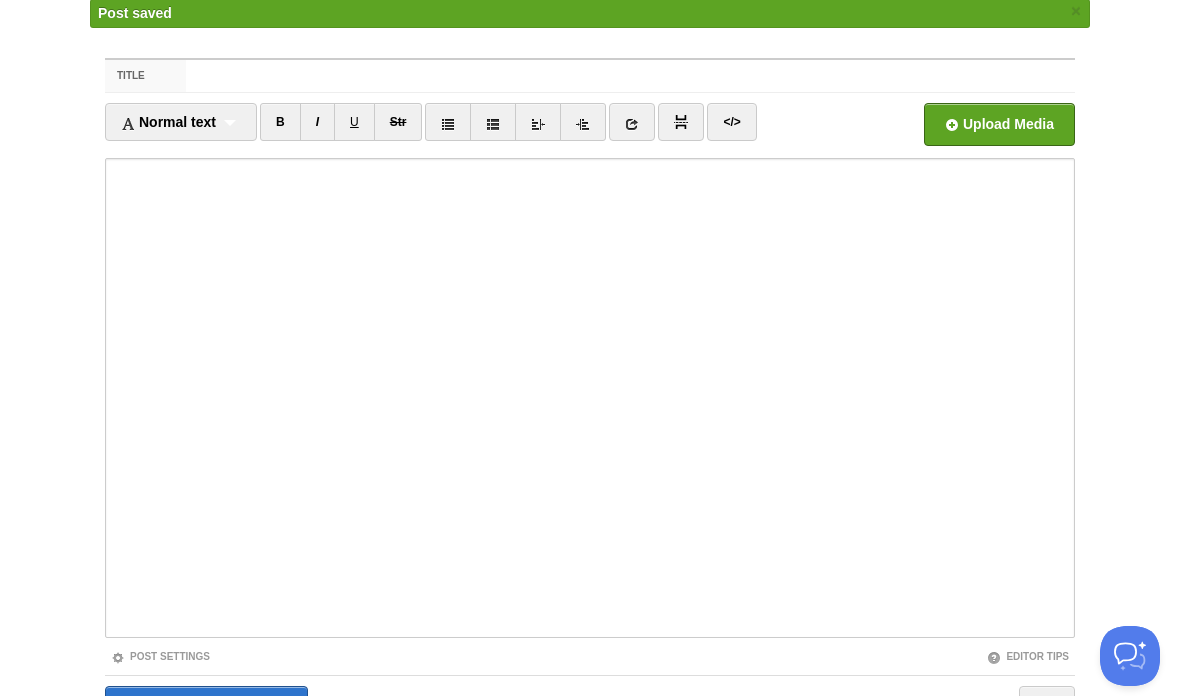 scroll, scrollTop: 75, scrollLeft: 0, axis: vertical 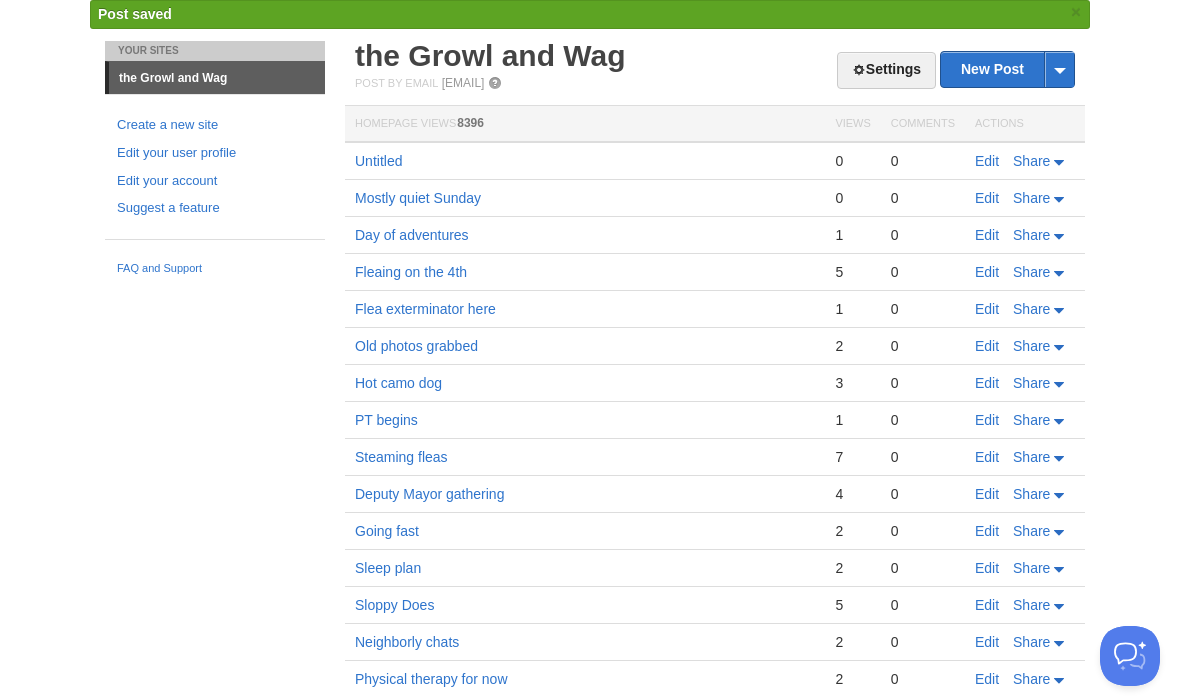 click on "Edit" at bounding box center (987, 198) 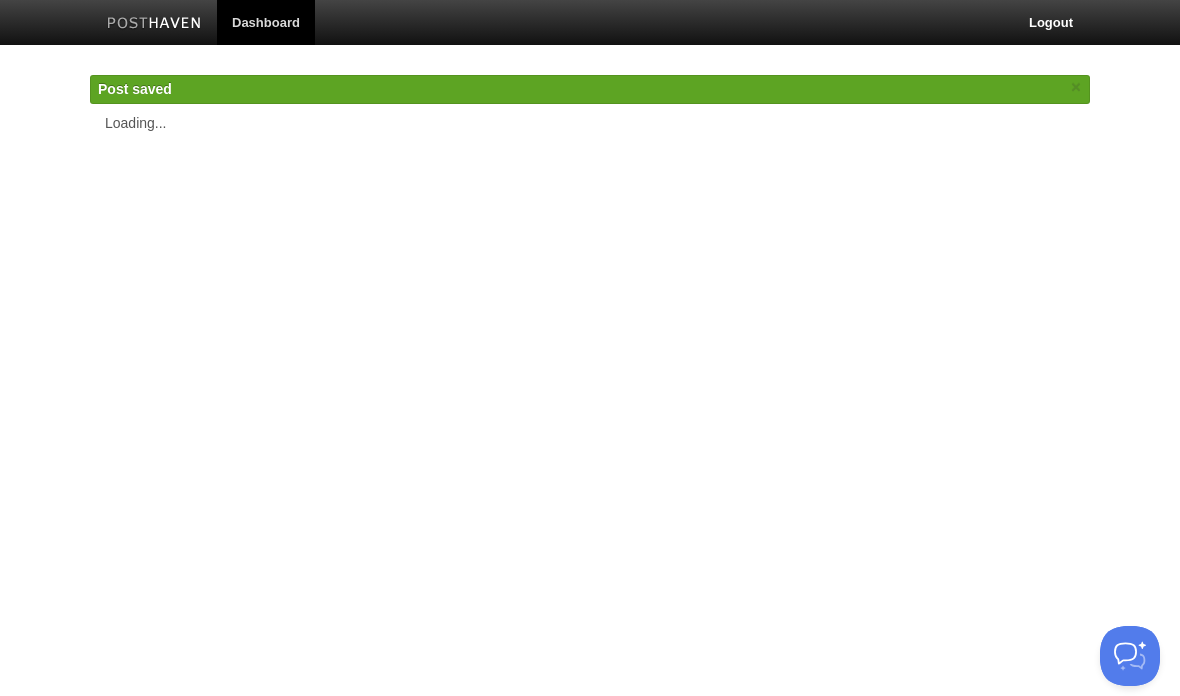 scroll, scrollTop: 0, scrollLeft: 0, axis: both 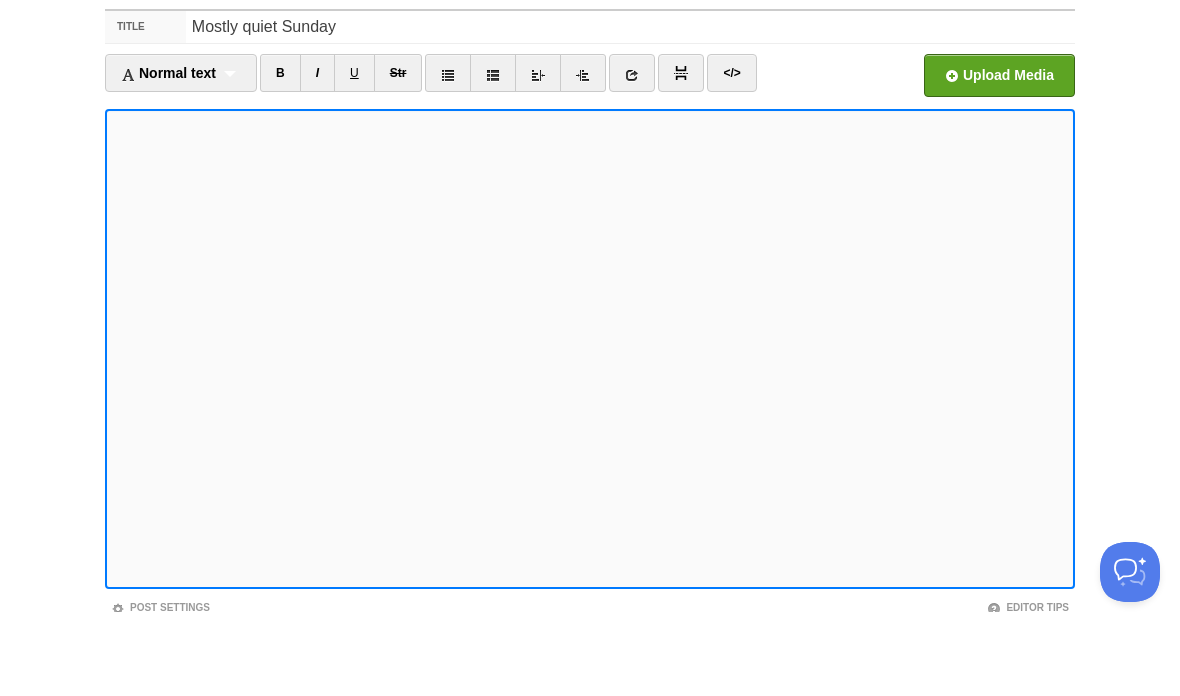 click at bounding box center (590, 433) 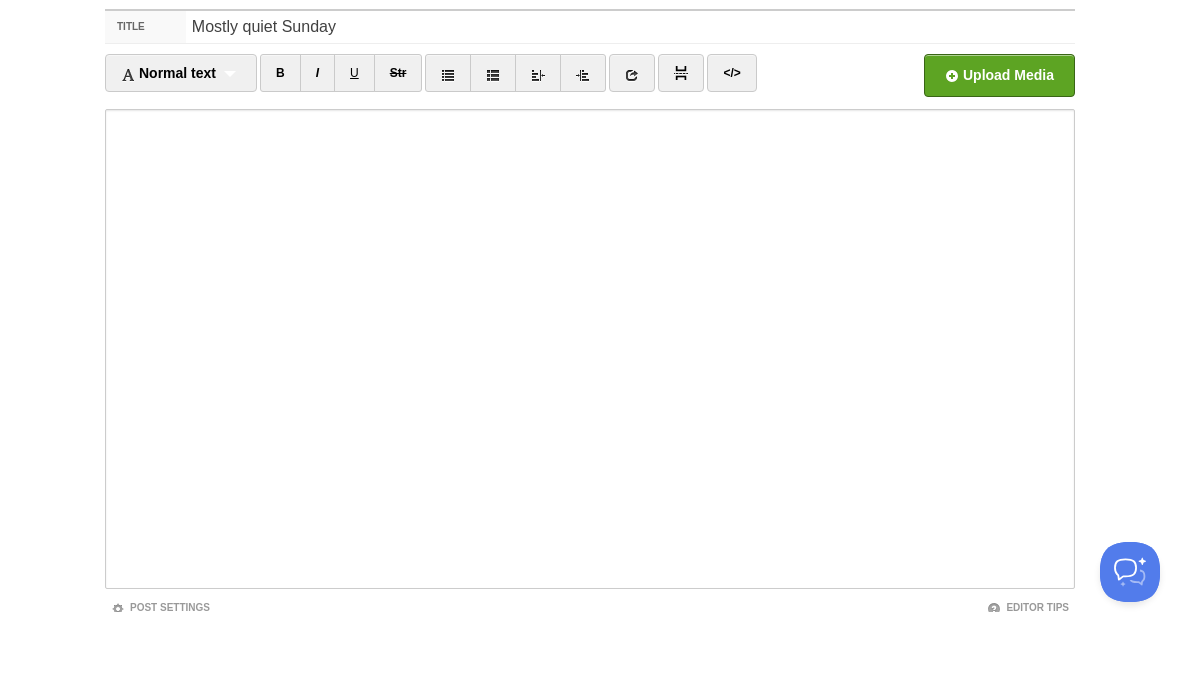 scroll, scrollTop: 84, scrollLeft: 0, axis: vertical 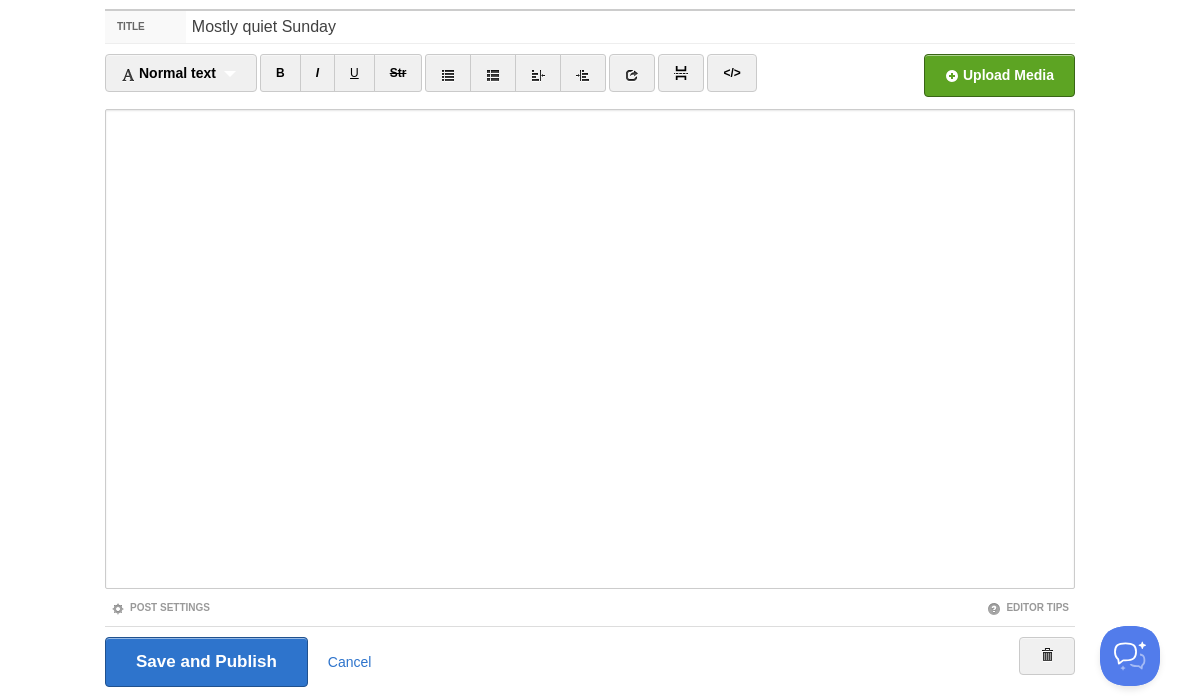click on "Save and Publish" at bounding box center (206, 662) 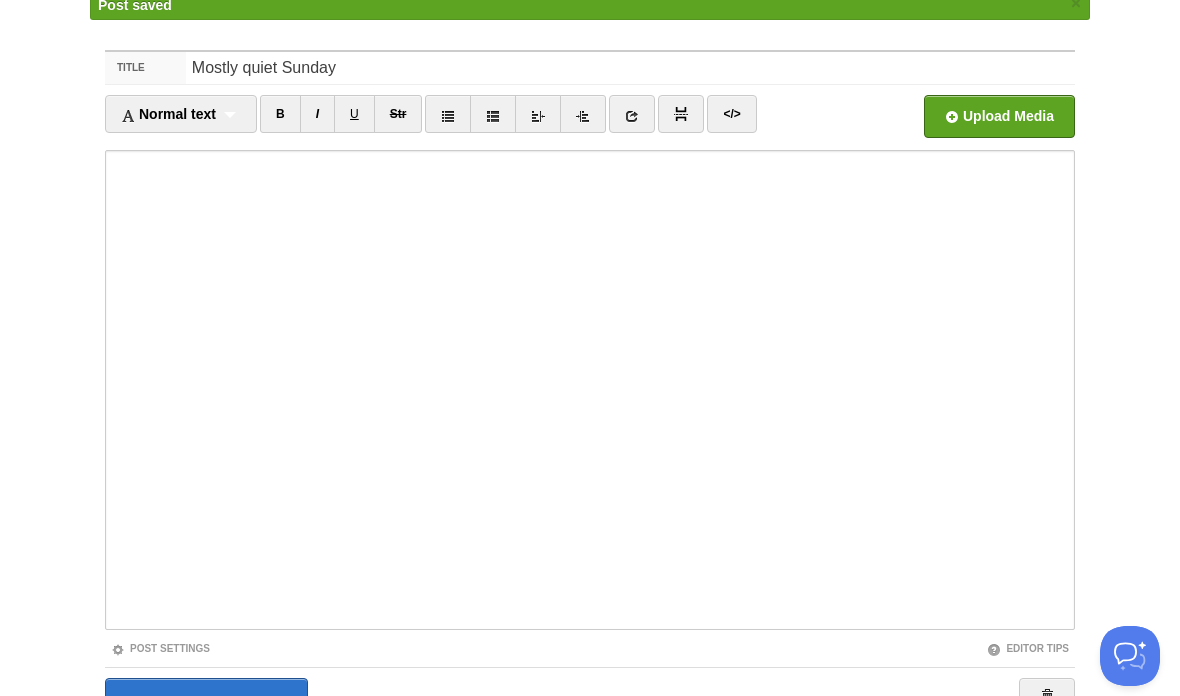 scroll, scrollTop: 75, scrollLeft: 0, axis: vertical 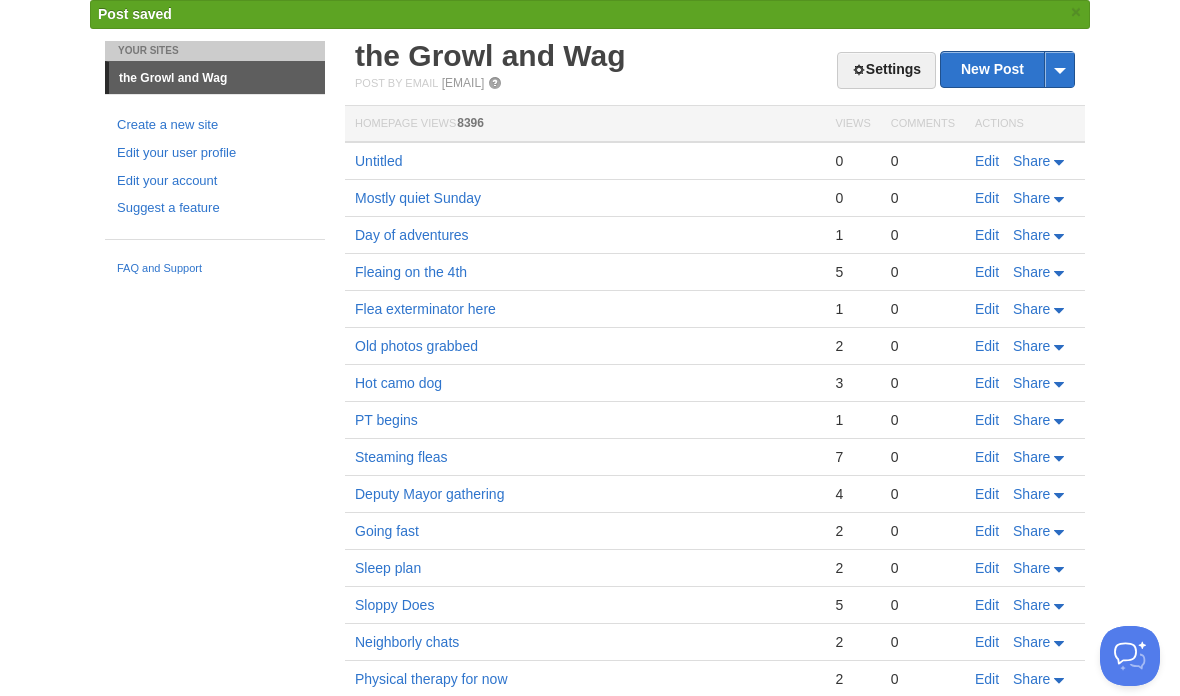 click on "Edit
Share" at bounding box center (1025, 161) 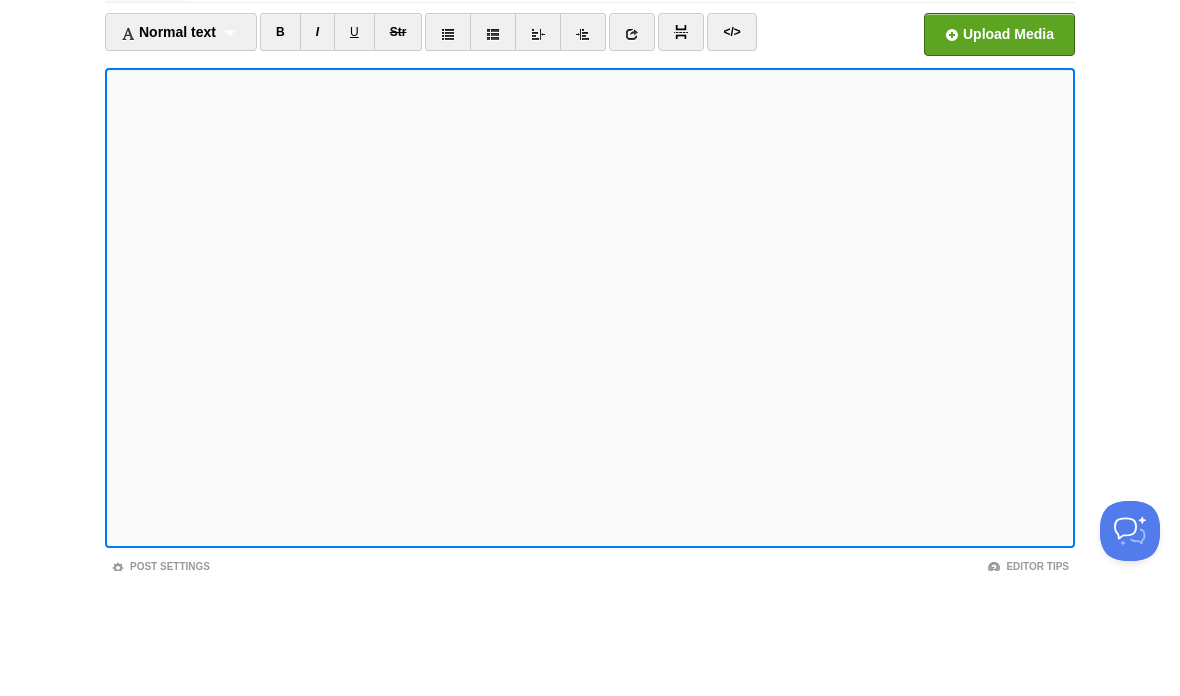 click at bounding box center [590, 433] 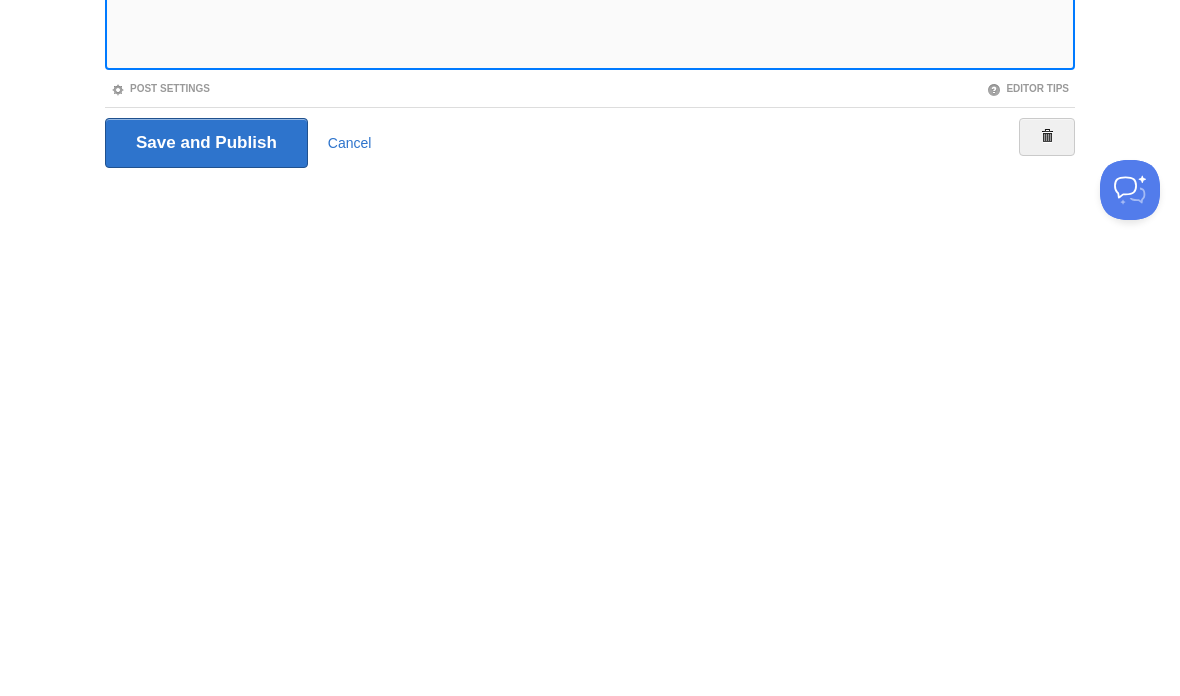 scroll, scrollTop: 149, scrollLeft: 0, axis: vertical 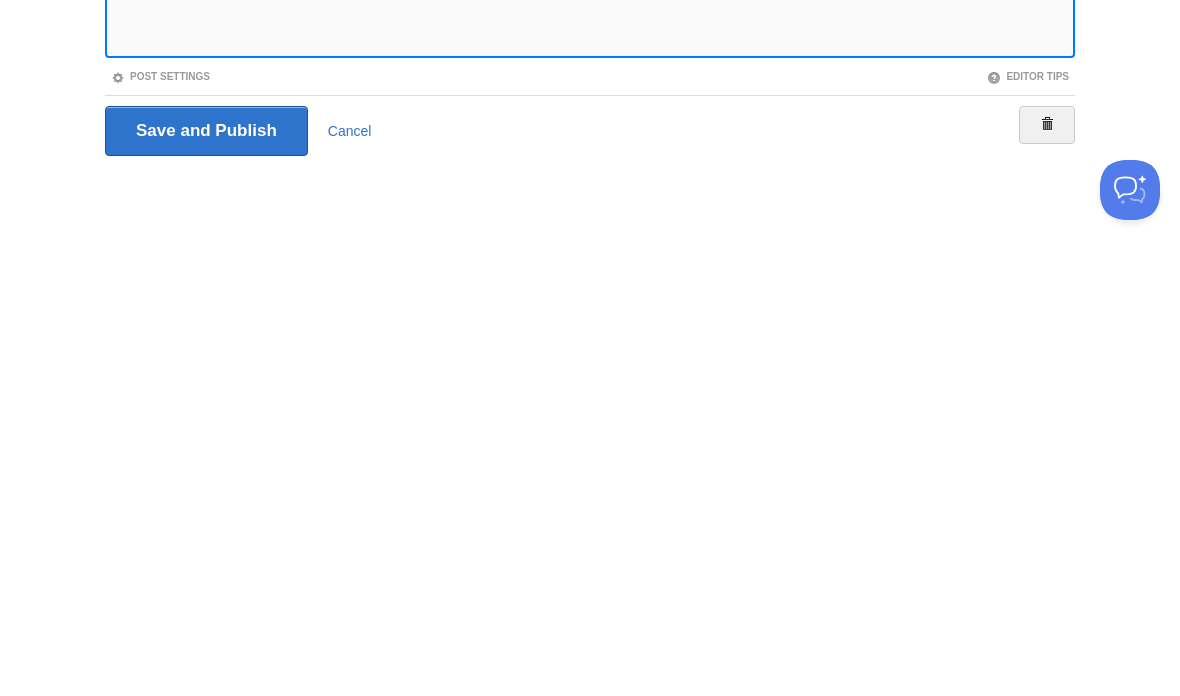 click on "Save and Publish" at bounding box center (206, 597) 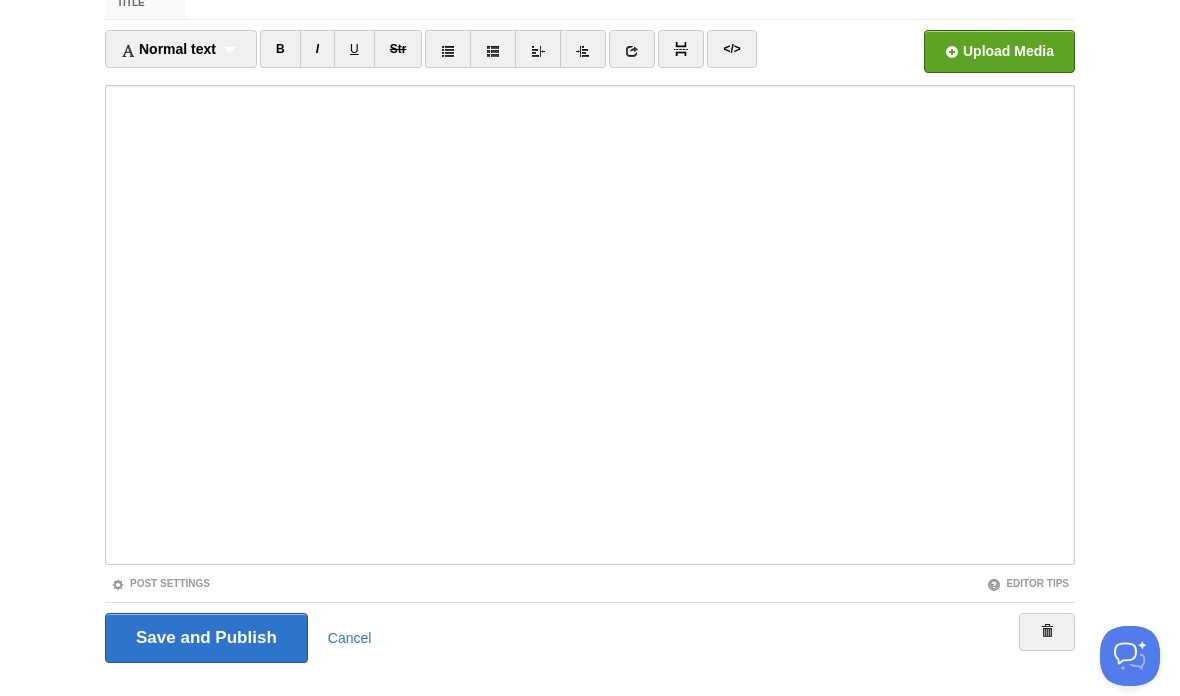 scroll, scrollTop: 75, scrollLeft: 0, axis: vertical 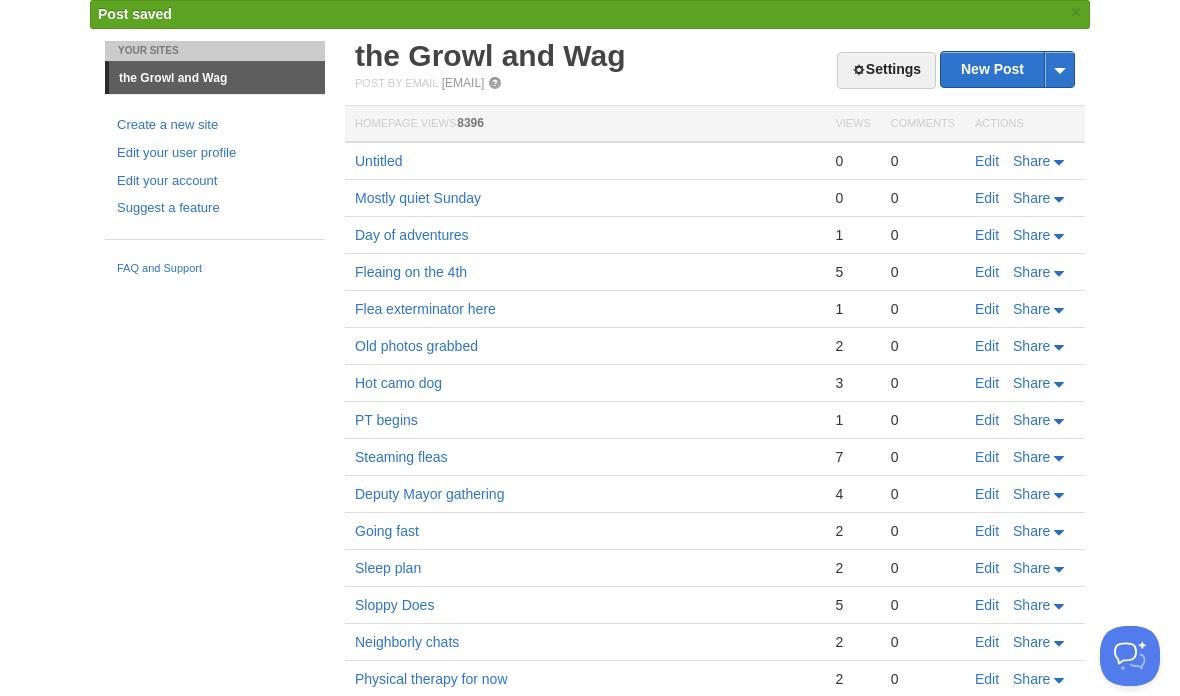 click on "Edit" at bounding box center (987, 235) 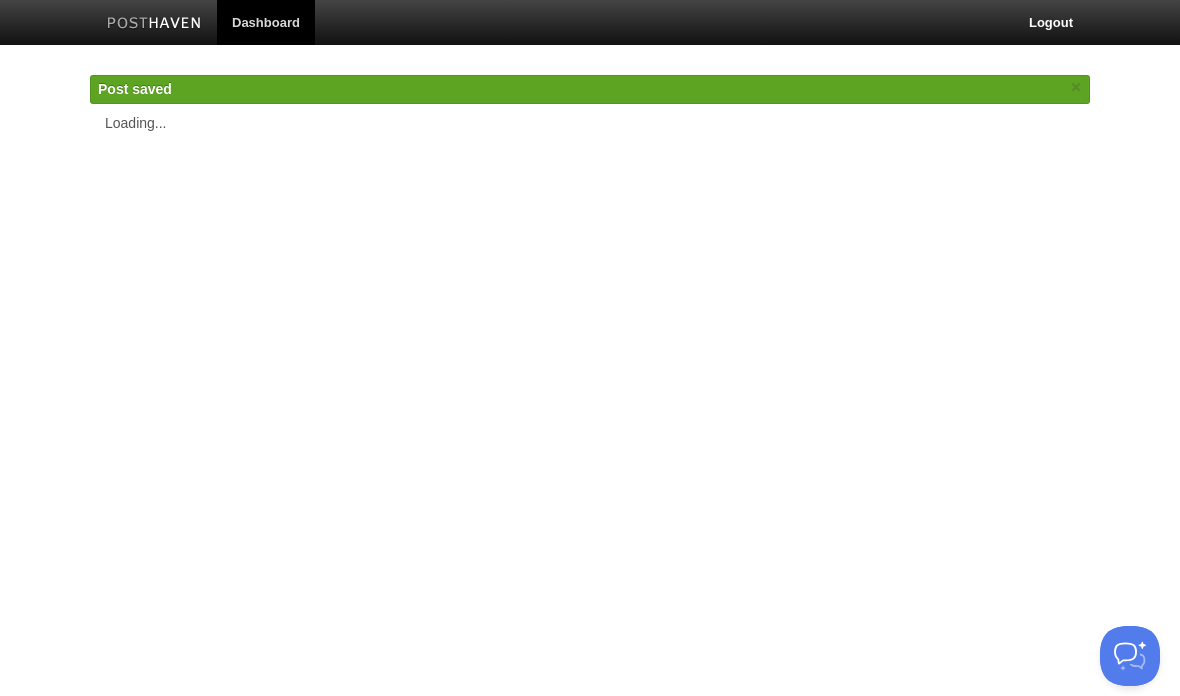 scroll, scrollTop: 0, scrollLeft: 0, axis: both 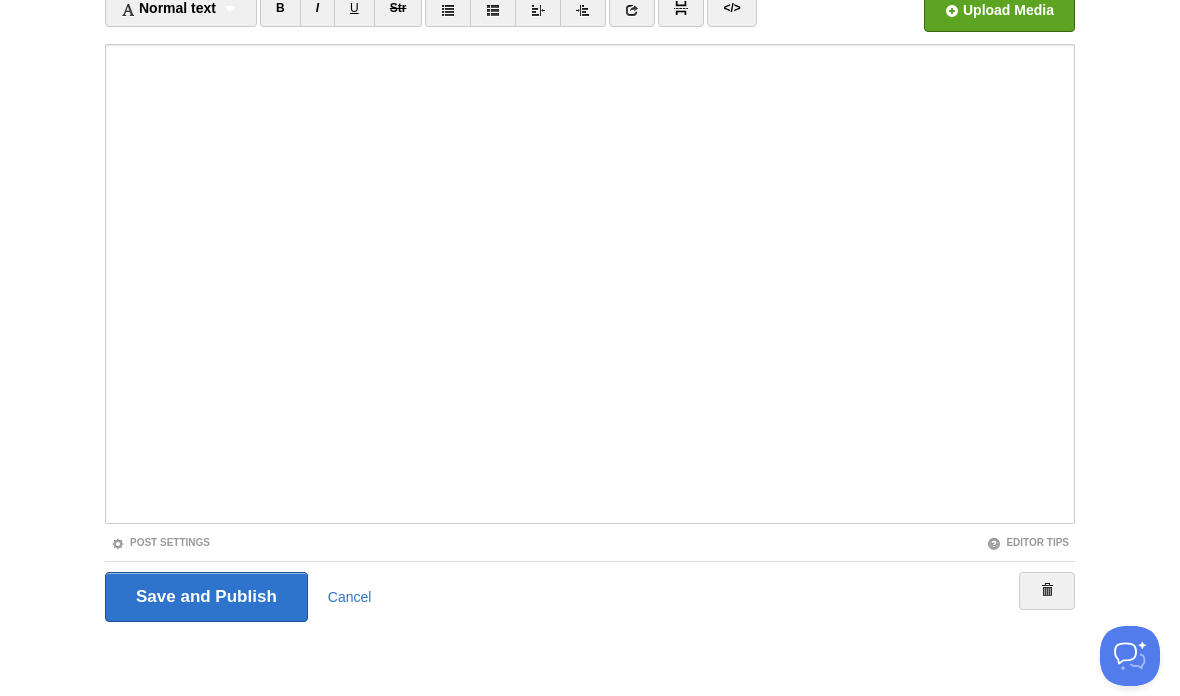 click on "Save and Publish" at bounding box center [206, 597] 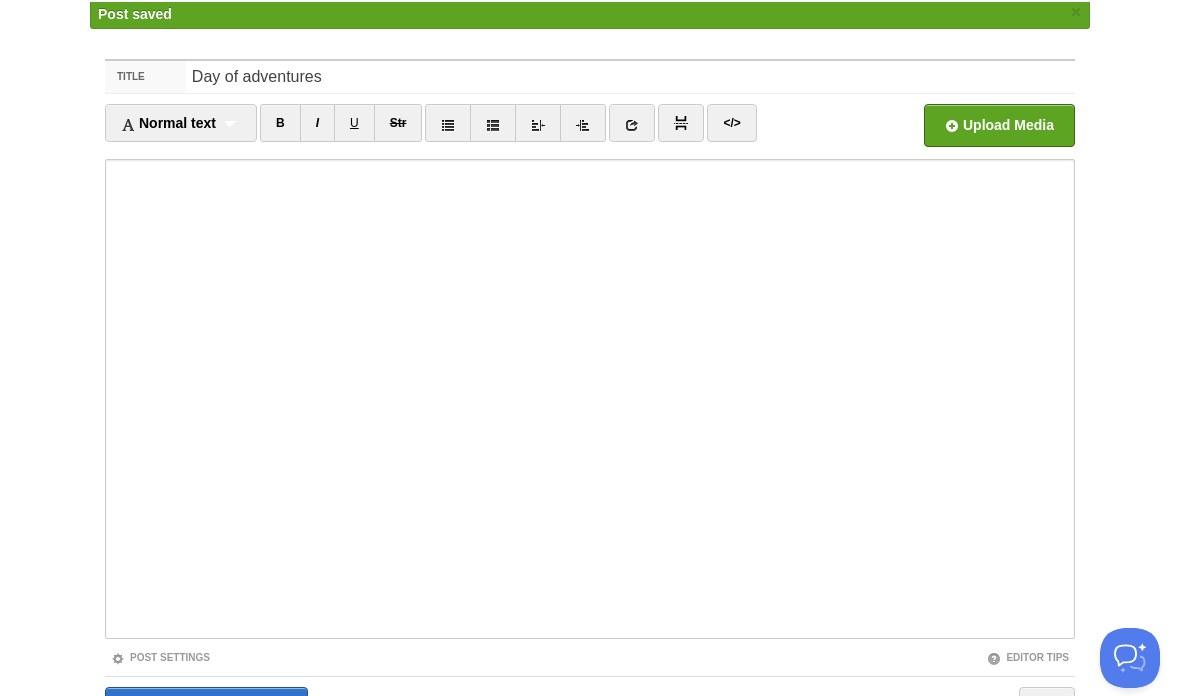 scroll, scrollTop: 75, scrollLeft: 0, axis: vertical 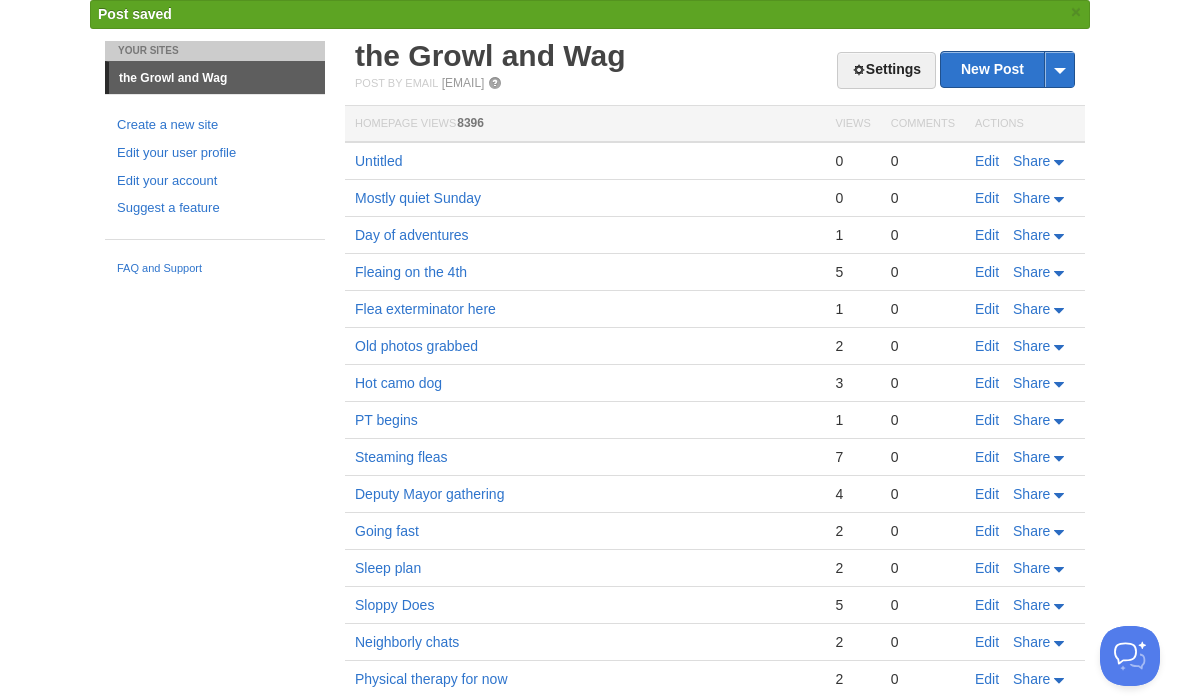 click on "Edit" at bounding box center [987, 272] 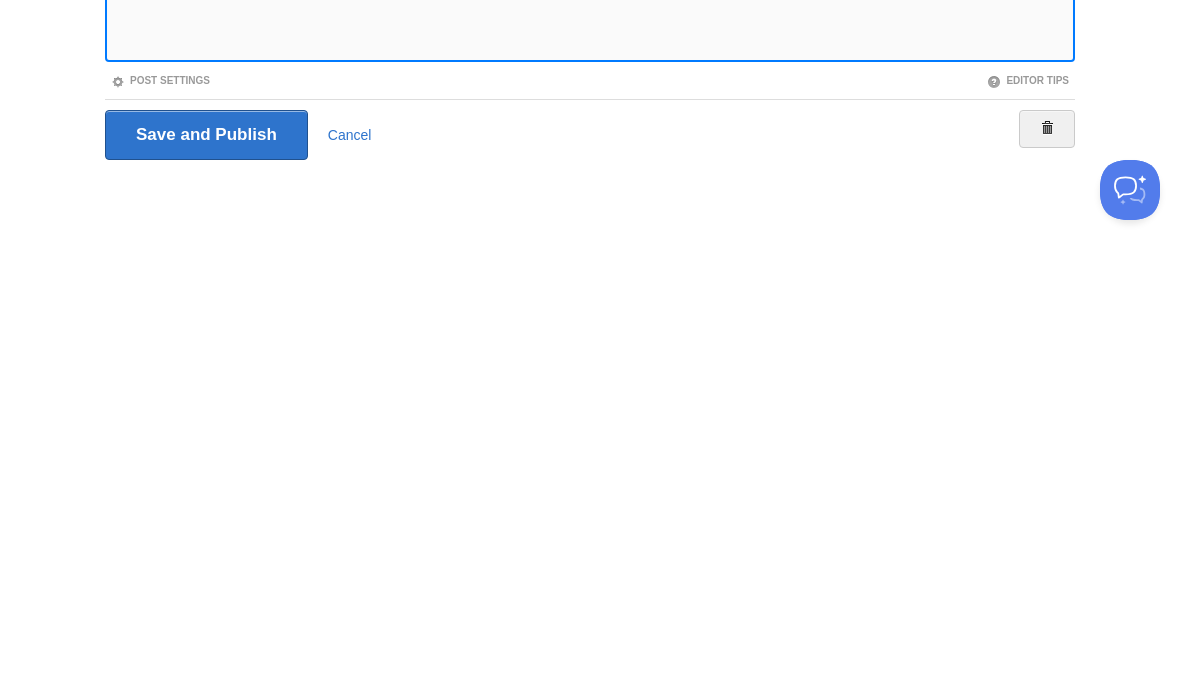 scroll, scrollTop: 149, scrollLeft: 0, axis: vertical 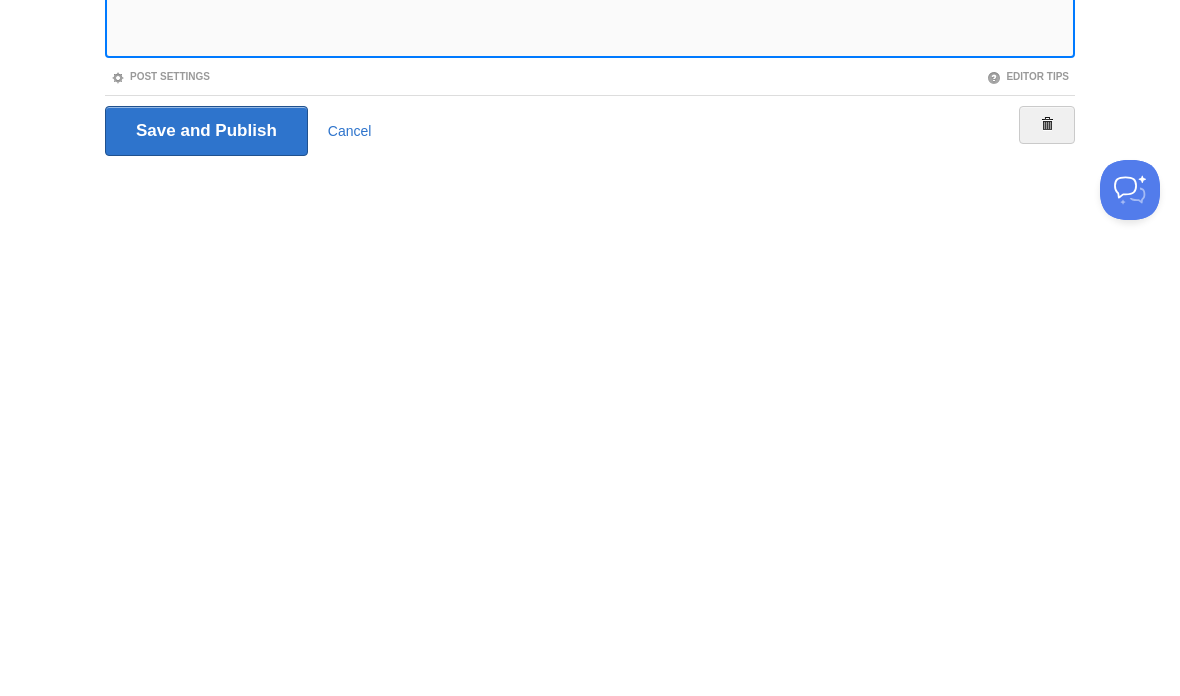 click on "Save and Publish" at bounding box center (206, 597) 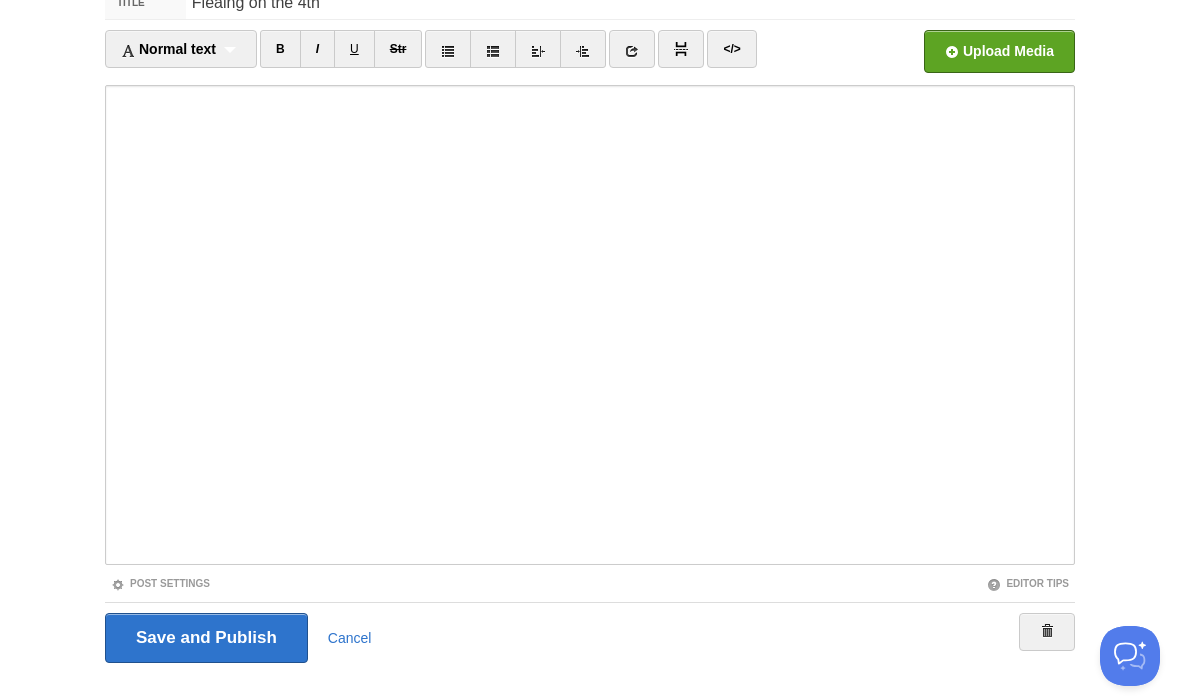 scroll, scrollTop: 75, scrollLeft: 0, axis: vertical 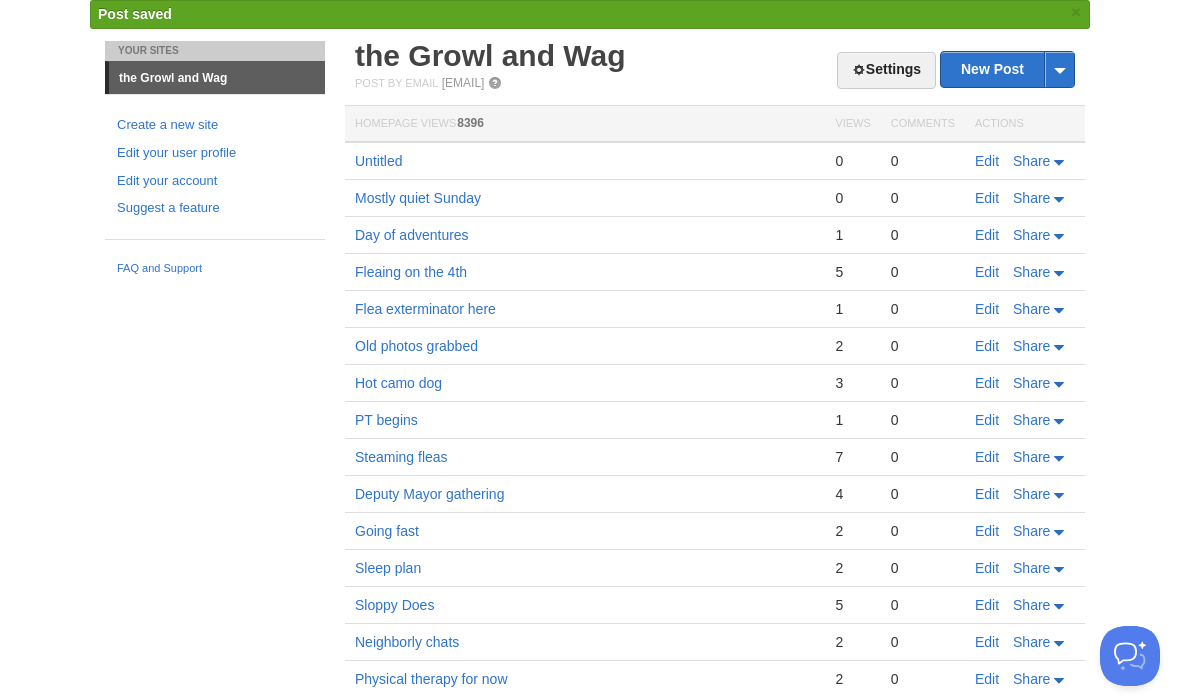 click on "Edit" at bounding box center (987, 309) 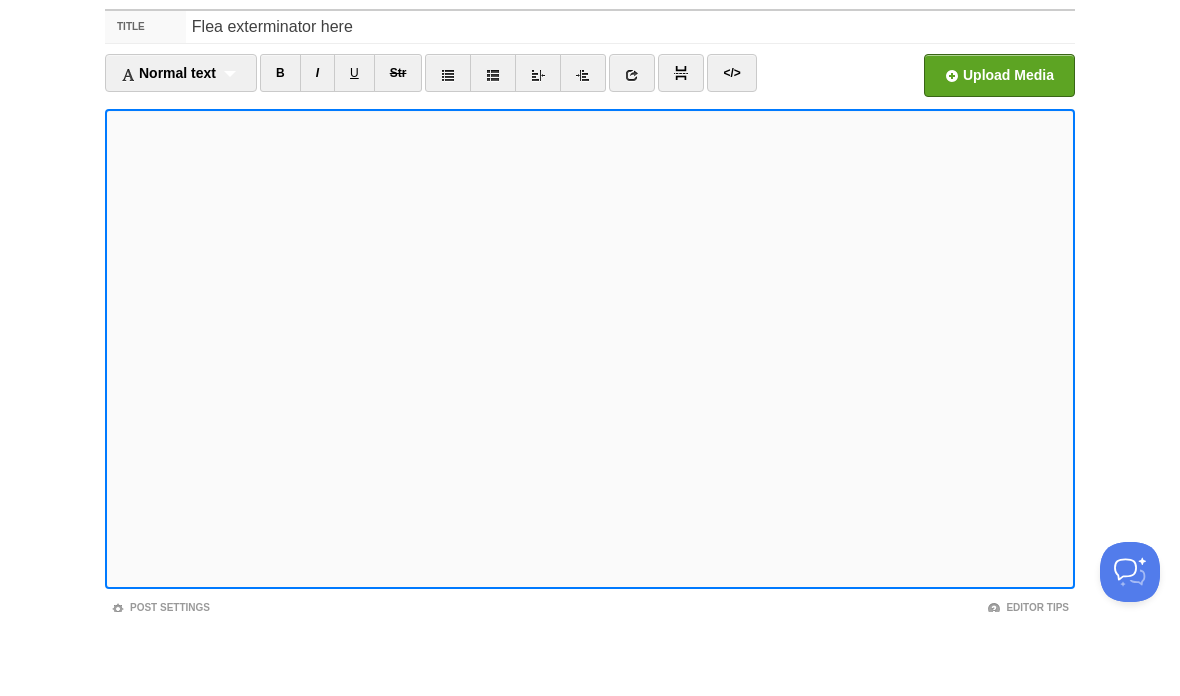 scroll, scrollTop: 84, scrollLeft: 0, axis: vertical 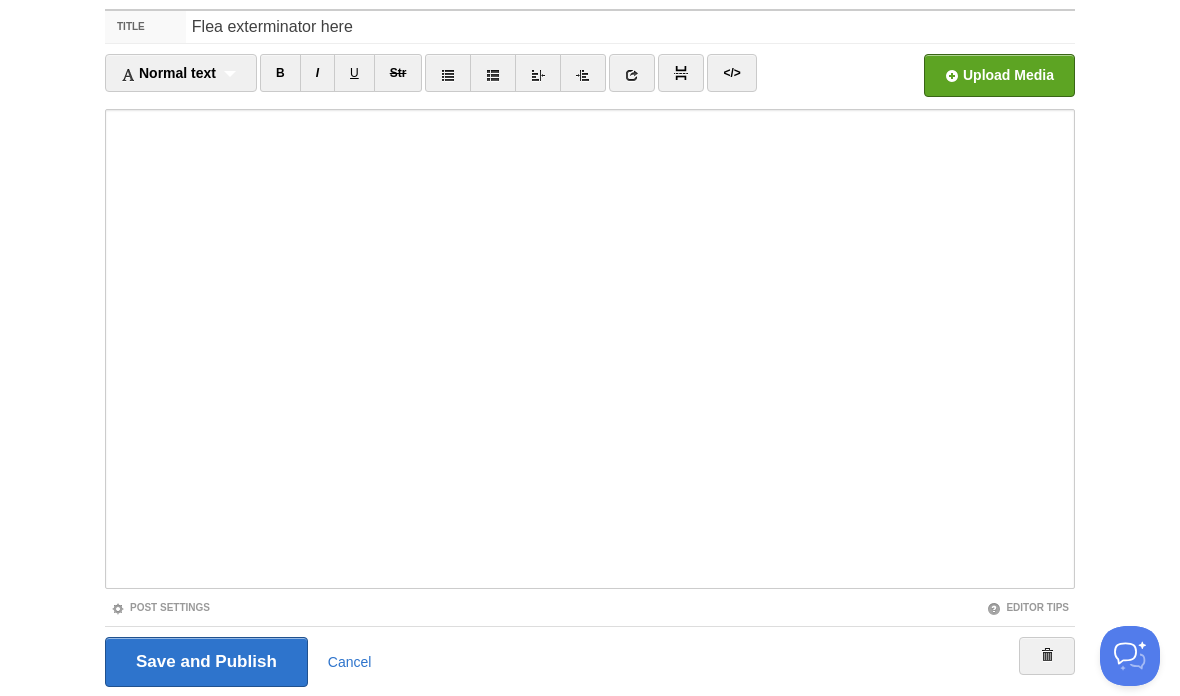 click on "Save and Publish" at bounding box center (206, 662) 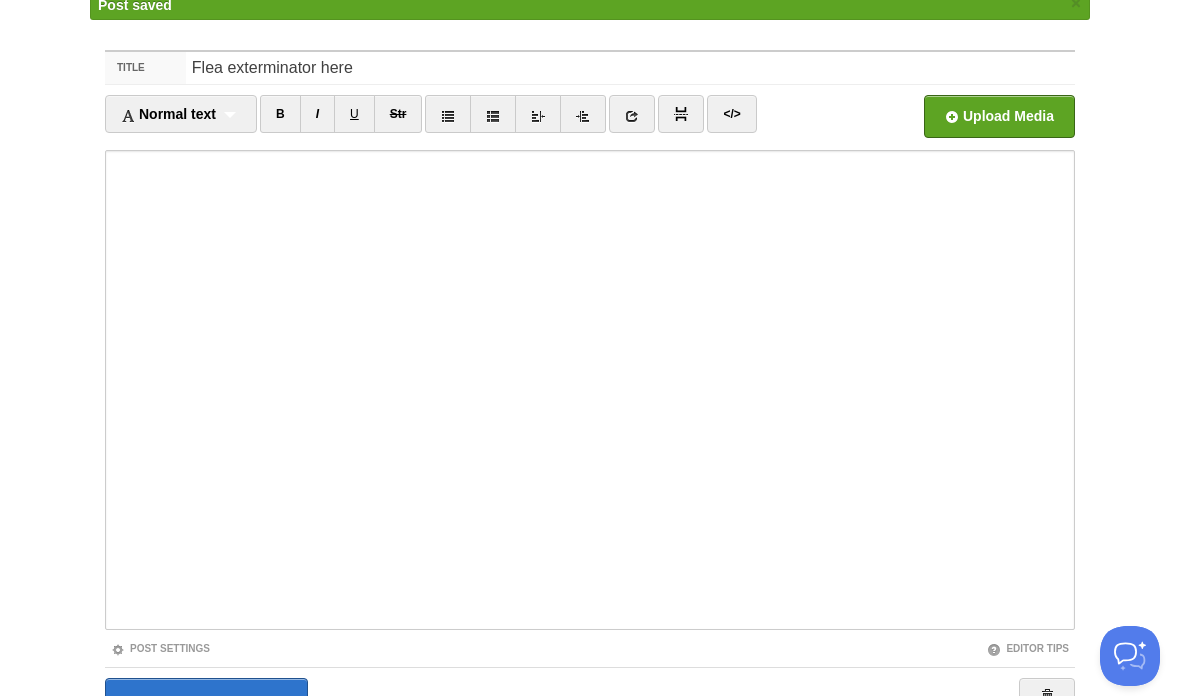 scroll, scrollTop: 75, scrollLeft: 0, axis: vertical 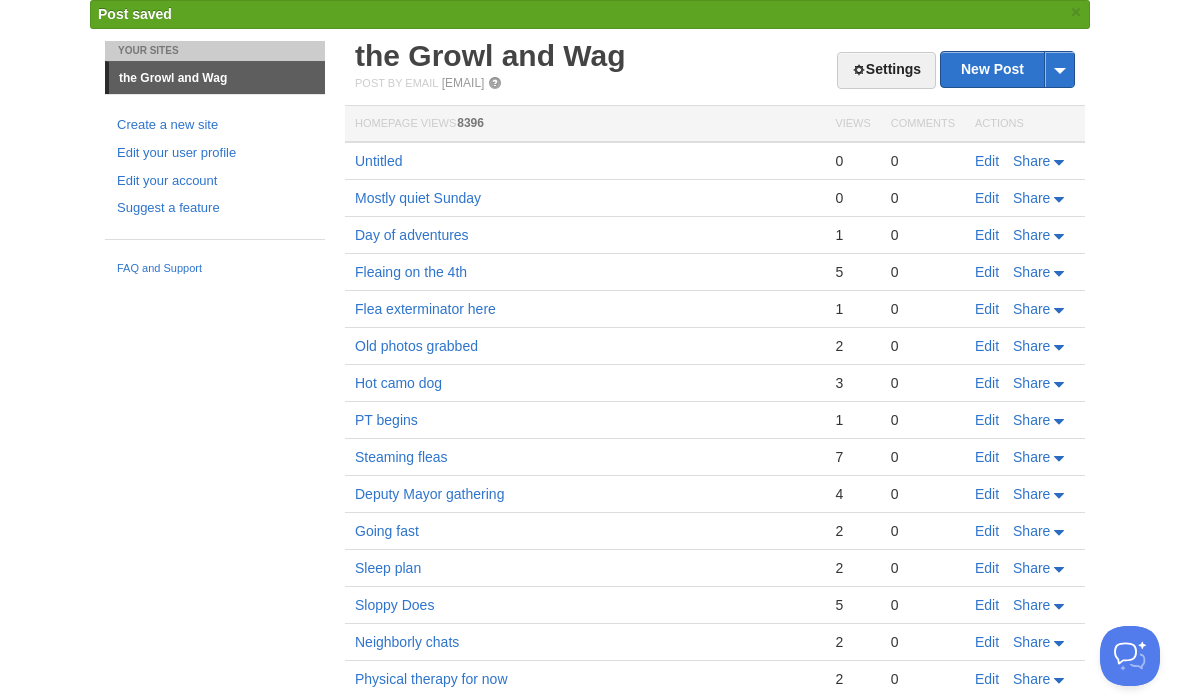 click on "Edit" at bounding box center [987, 161] 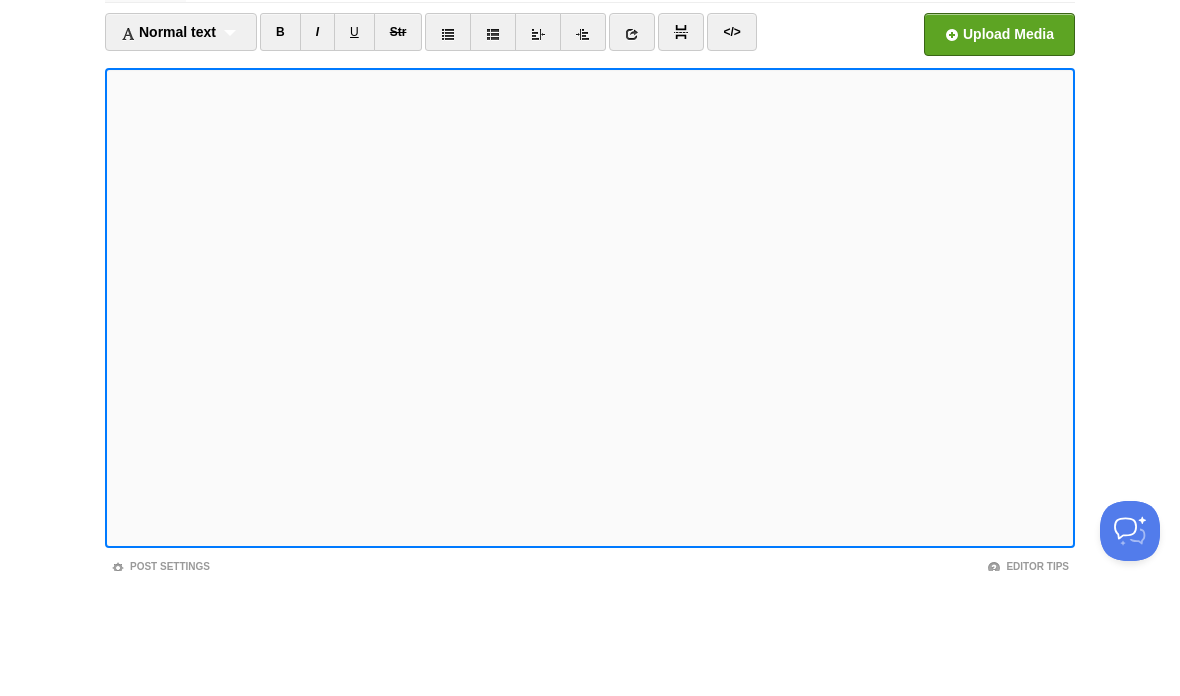 click at bounding box center (590, 433) 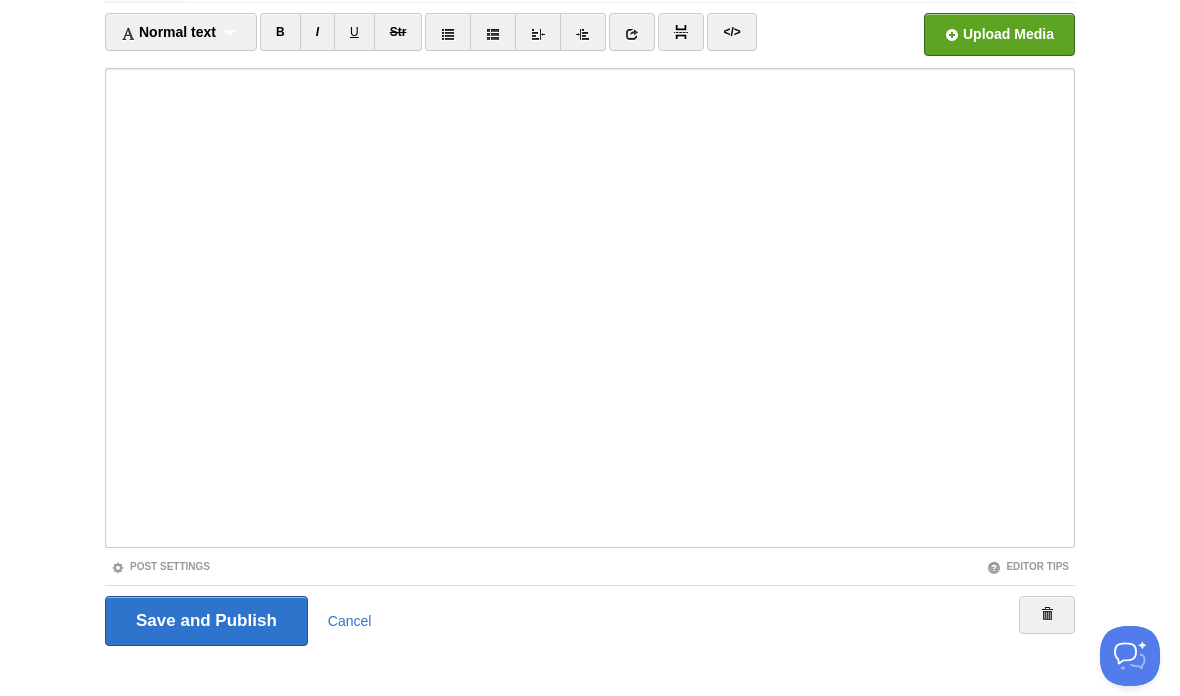 click at bounding box center [590, 308] 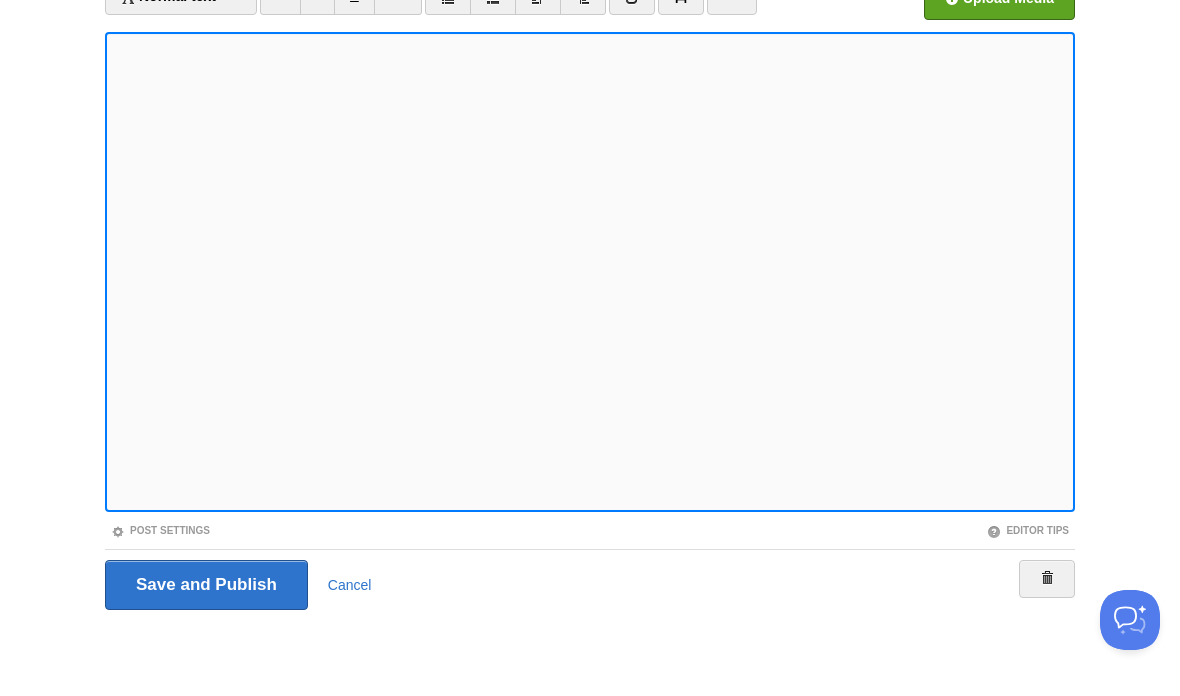 click at bounding box center [590, 308] 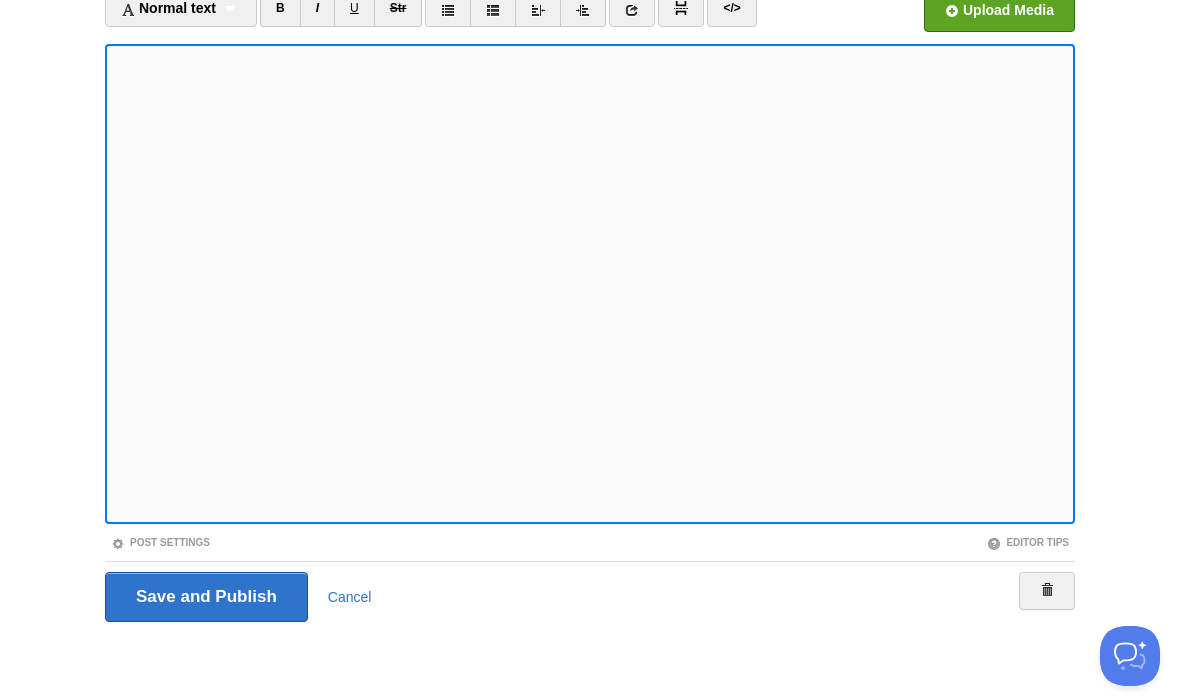 click at bounding box center [590, 284] 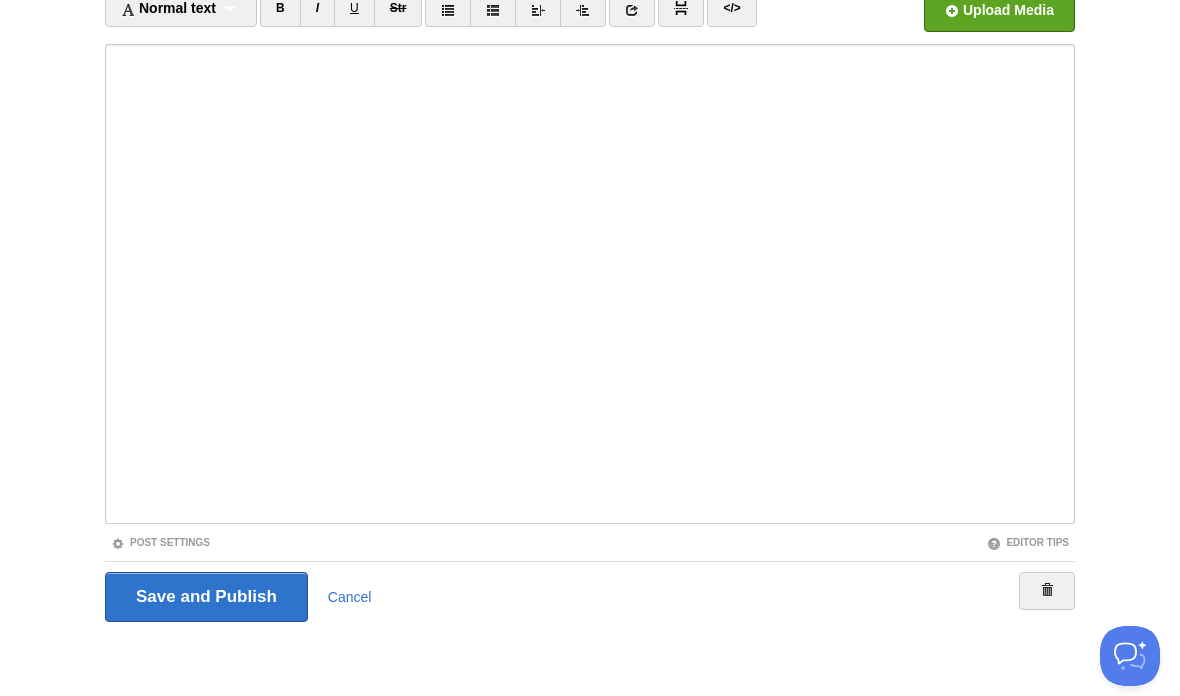 click at bounding box center (590, 284) 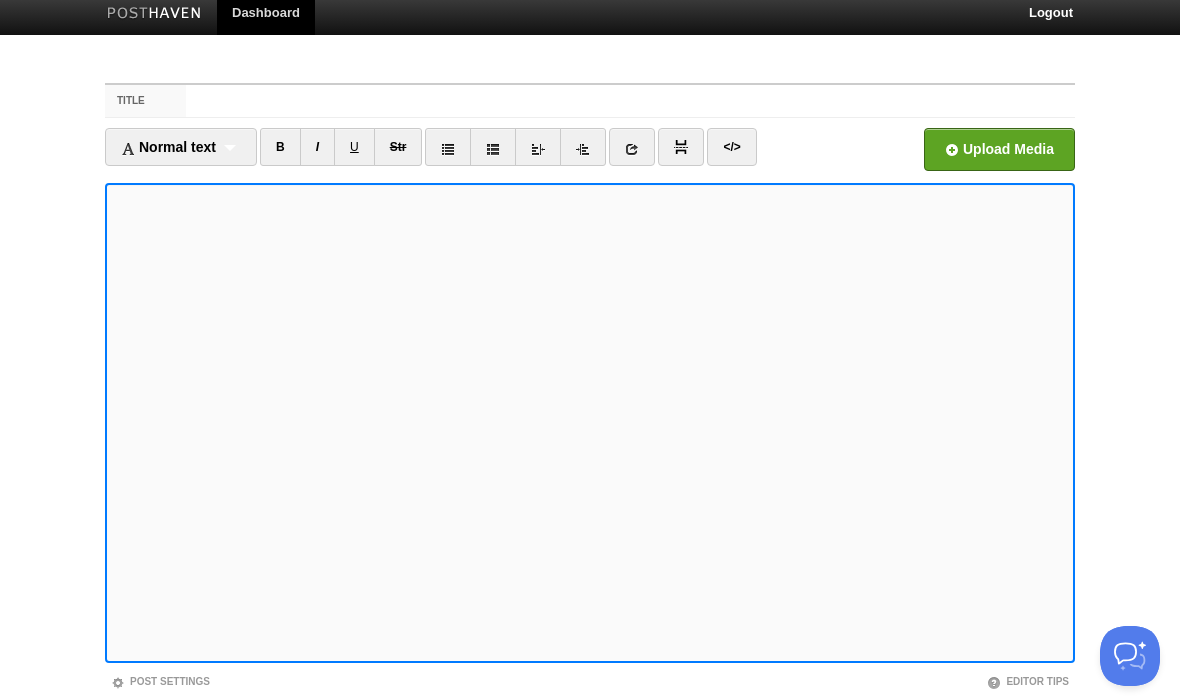 scroll, scrollTop: 0, scrollLeft: 0, axis: both 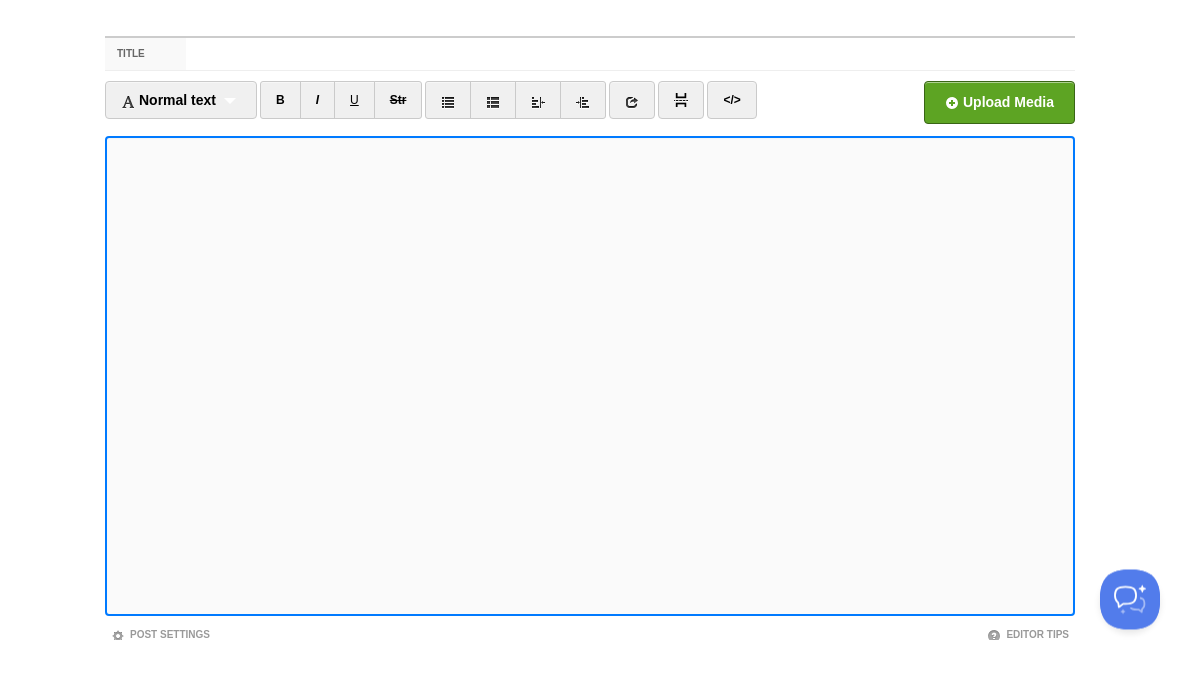 click at bounding box center [590, 433] 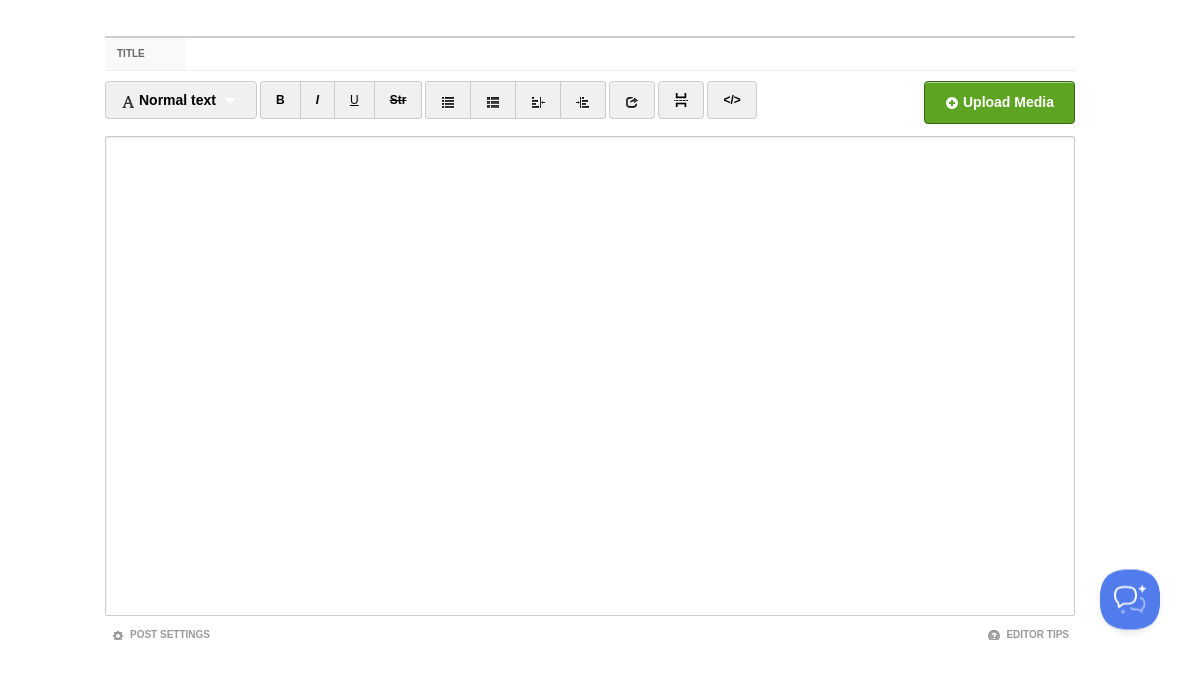scroll, scrollTop: 57, scrollLeft: 0, axis: vertical 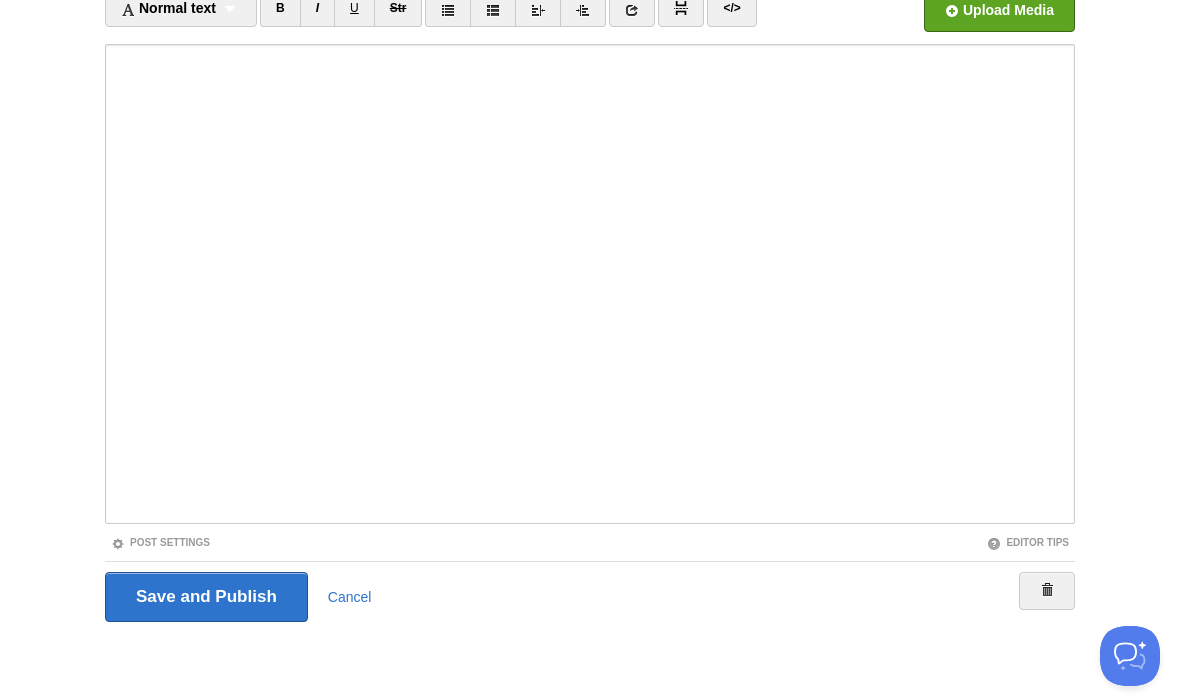 click on "Save and Publish" at bounding box center (206, 597) 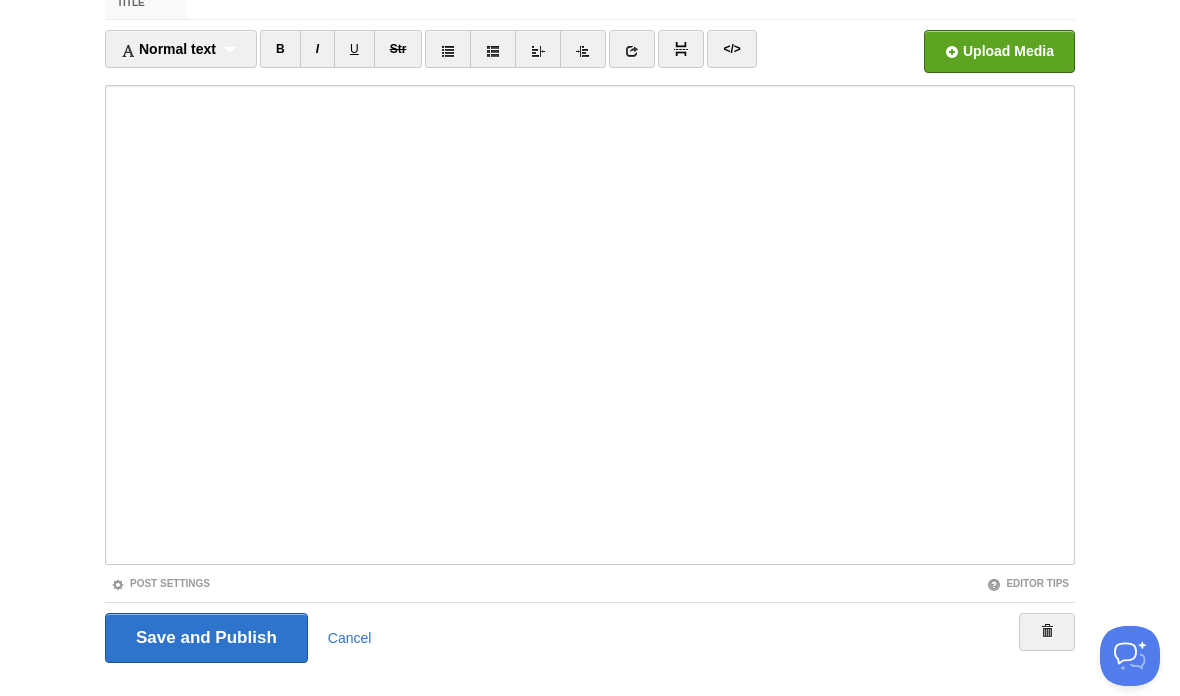 scroll, scrollTop: 75, scrollLeft: 0, axis: vertical 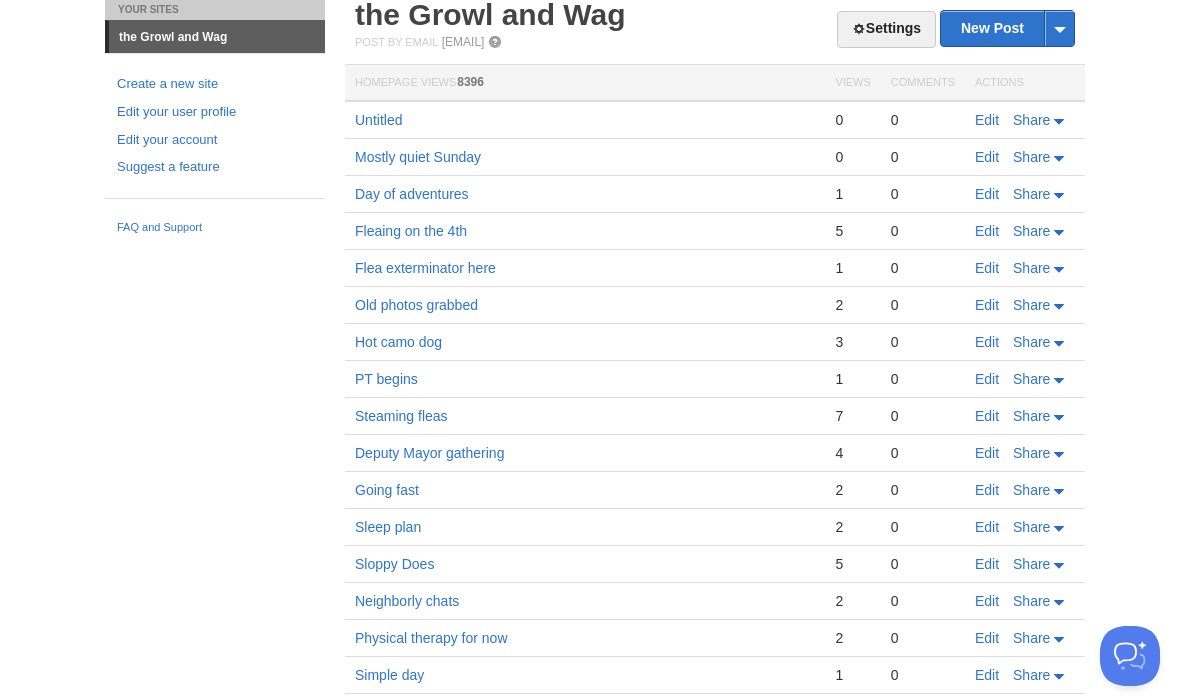 click on "Edit" at bounding box center (987, 120) 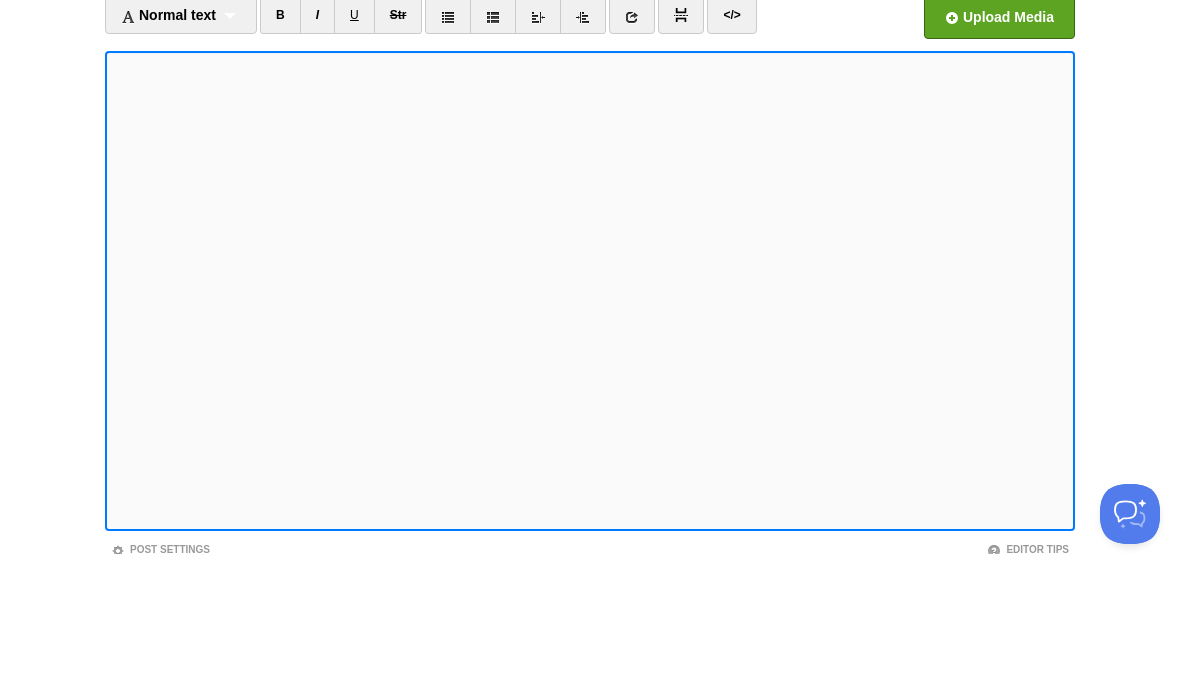 scroll, scrollTop: 142, scrollLeft: 0, axis: vertical 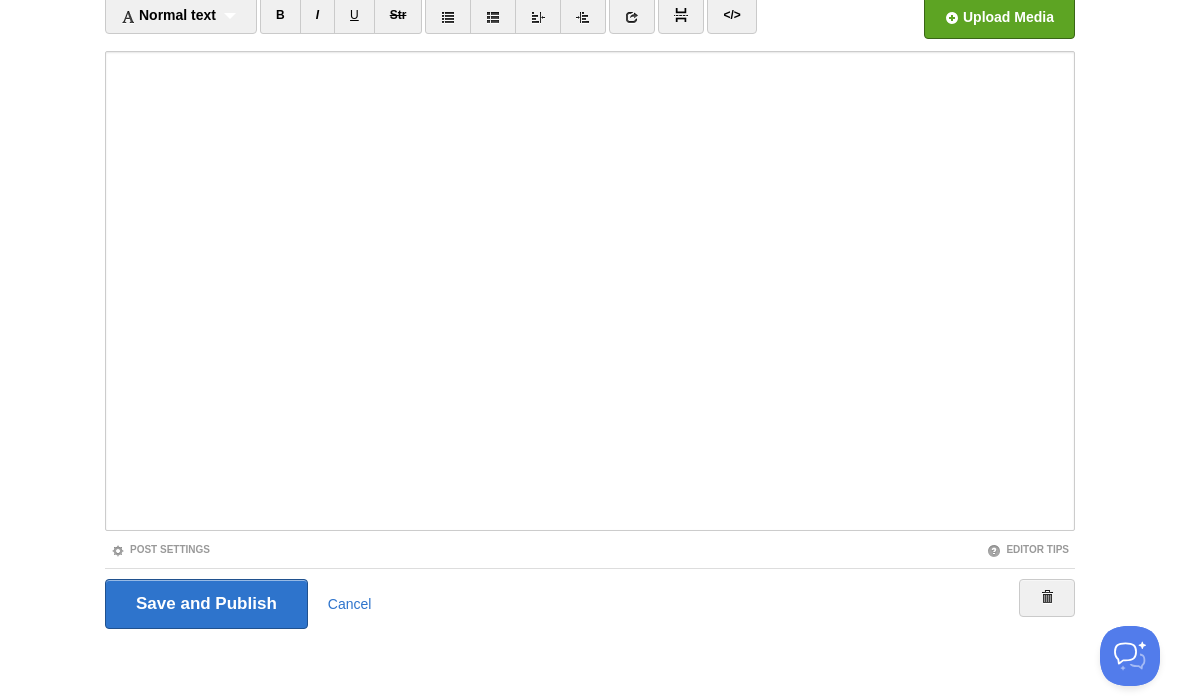 click on "Save and Publish" at bounding box center [206, 604] 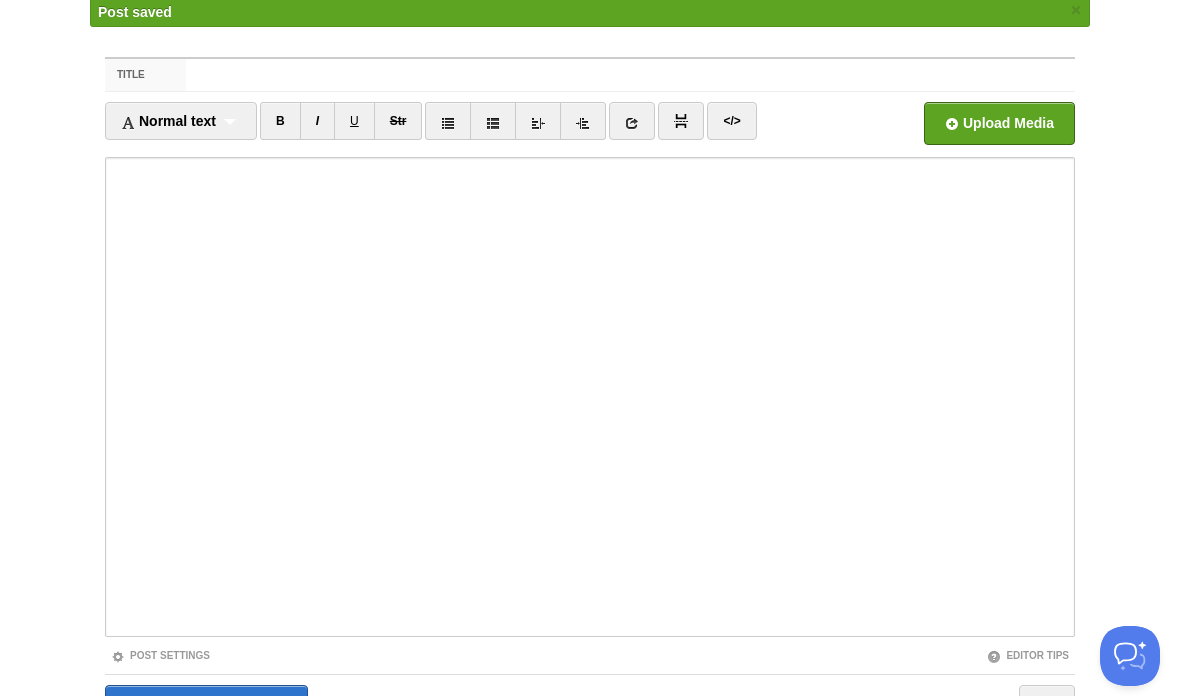 scroll, scrollTop: 75, scrollLeft: 0, axis: vertical 